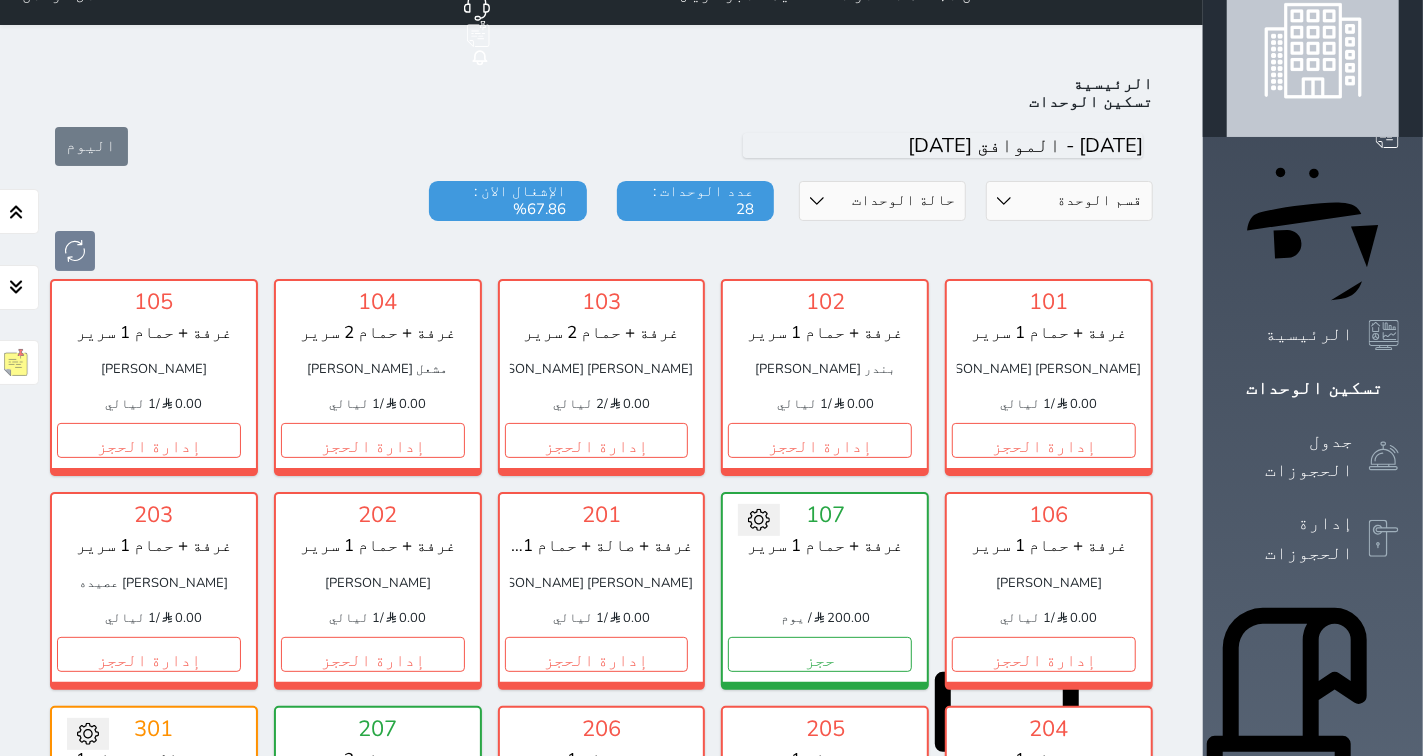 scroll, scrollTop: 0, scrollLeft: 0, axis: both 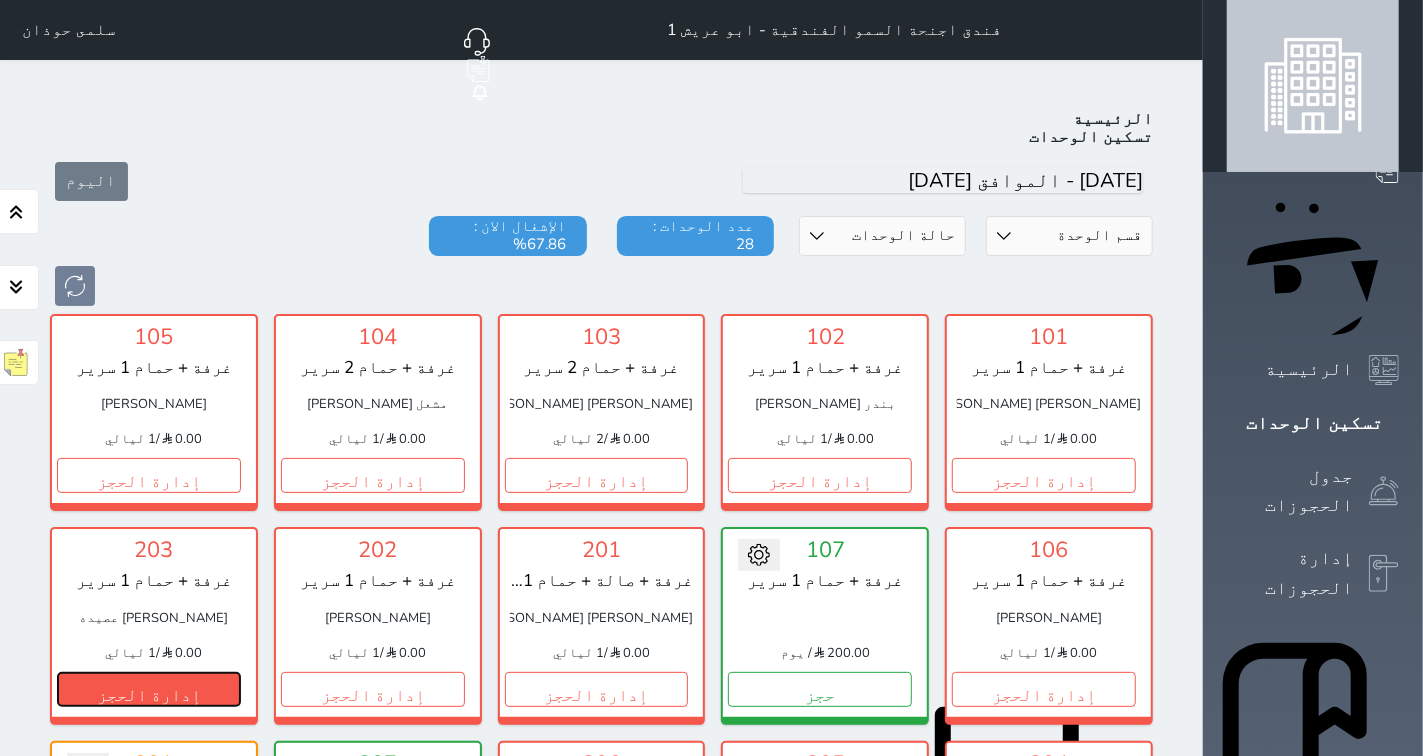 click on "إدارة الحجز" at bounding box center (149, 689) 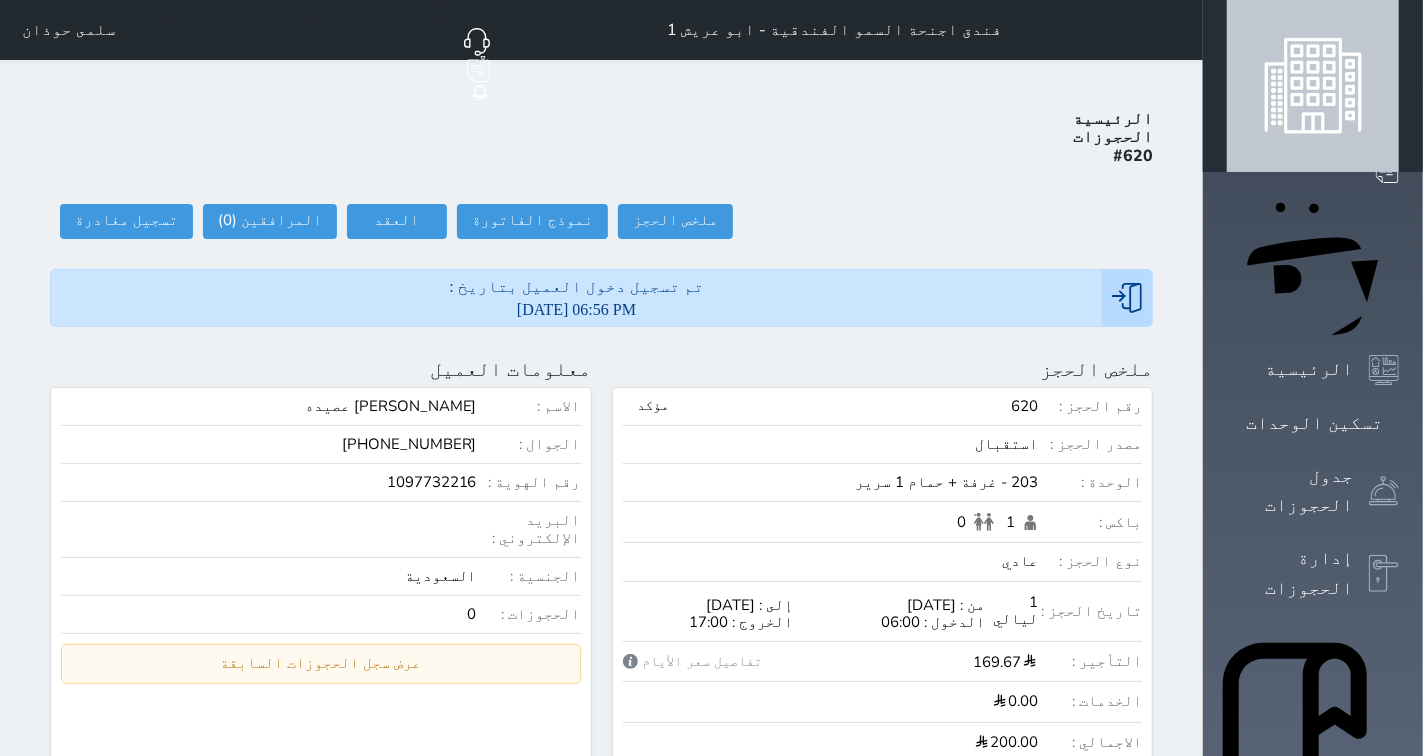 scroll, scrollTop: 2, scrollLeft: 0, axis: vertical 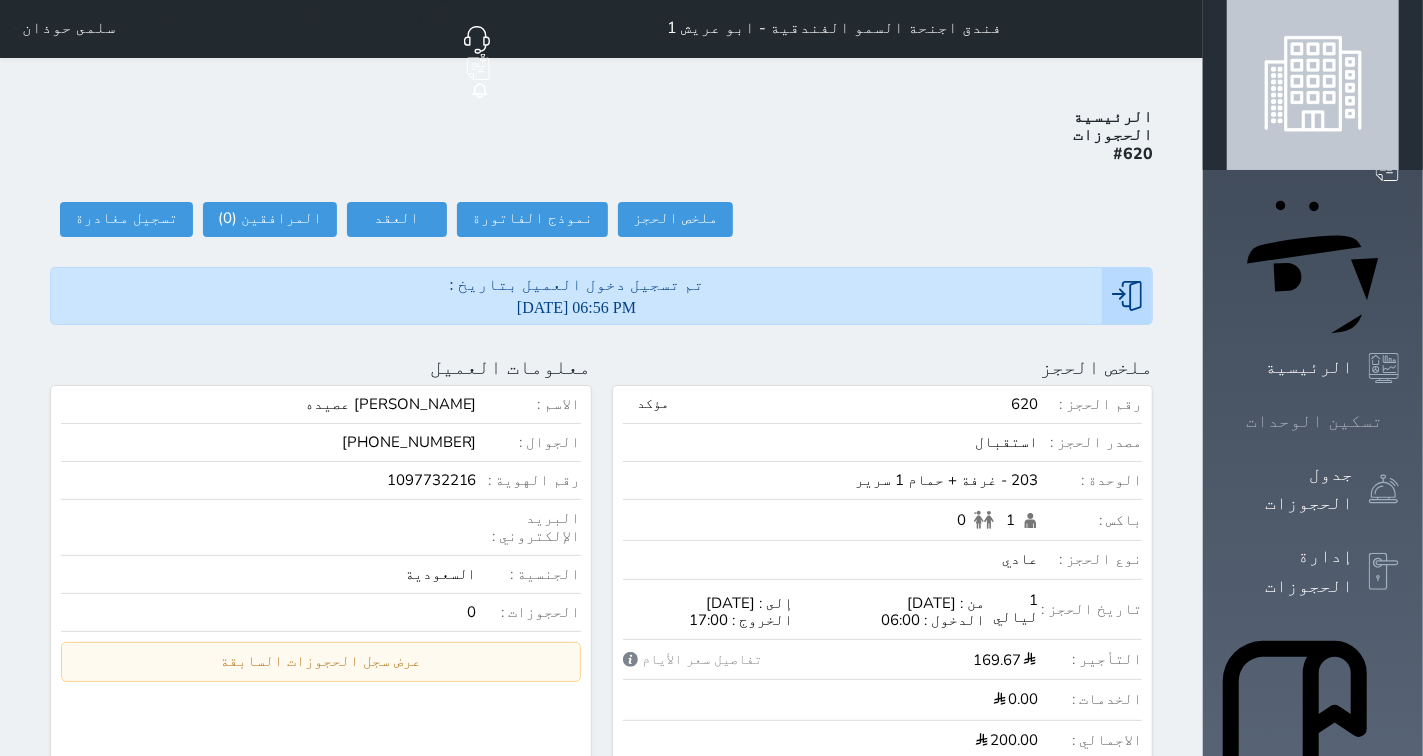 click on "تسكين الوحدات" at bounding box center (1314, 421) 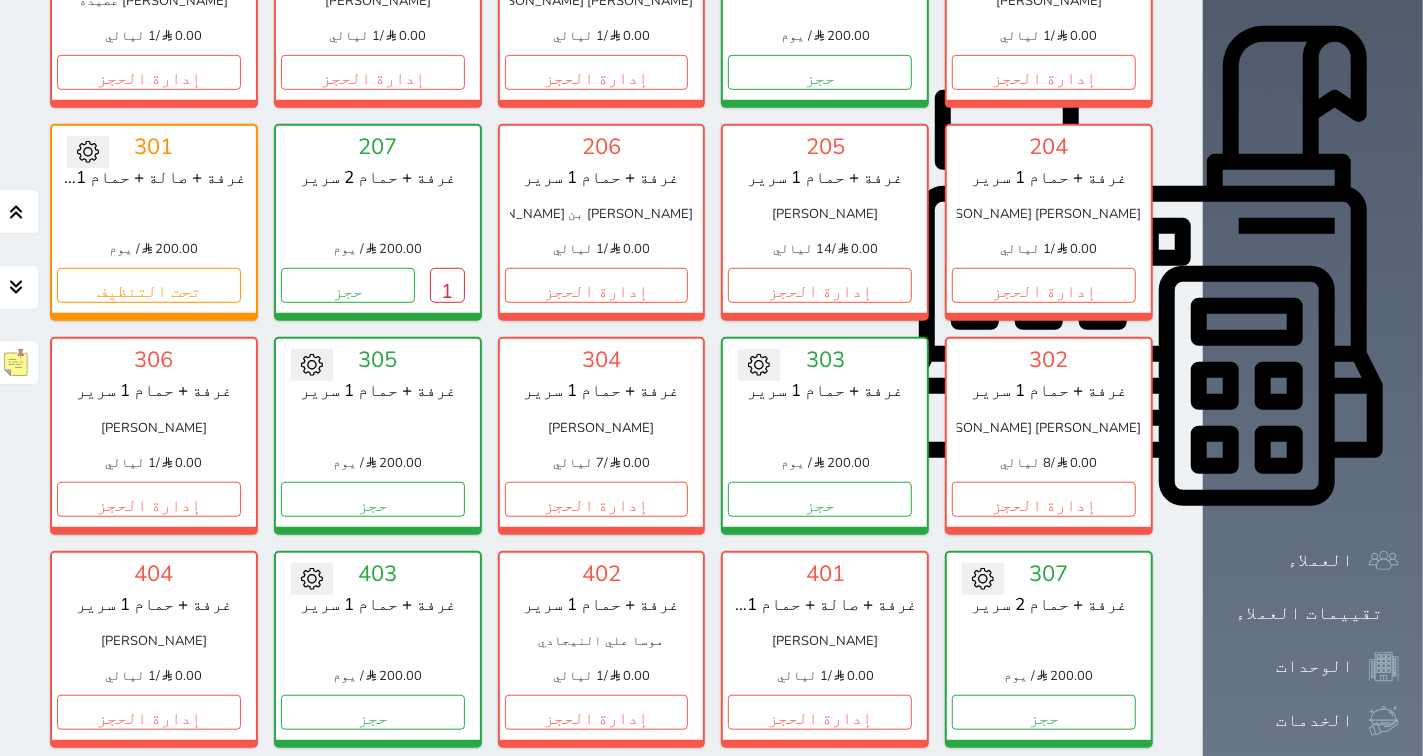 scroll, scrollTop: 633, scrollLeft: 0, axis: vertical 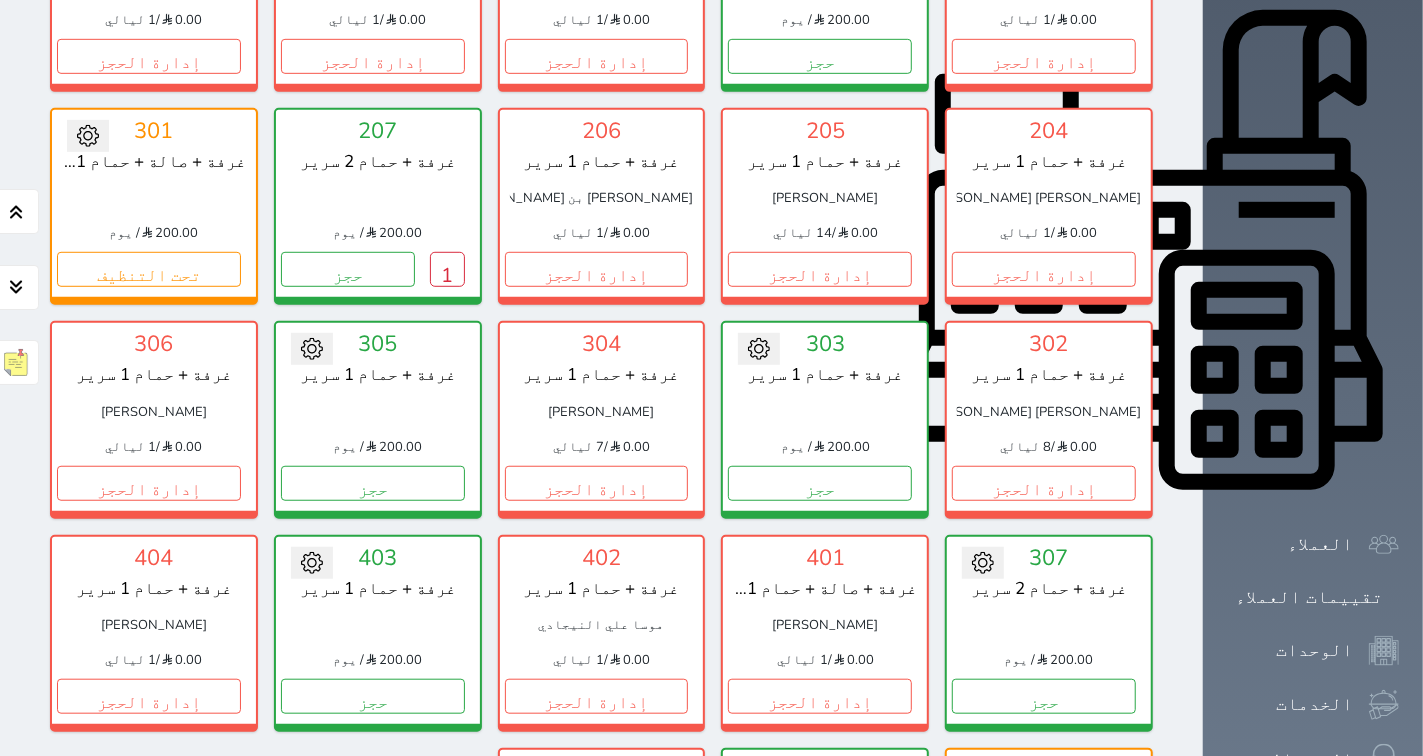 click on "إدارة الحجز" at bounding box center (597, 909) 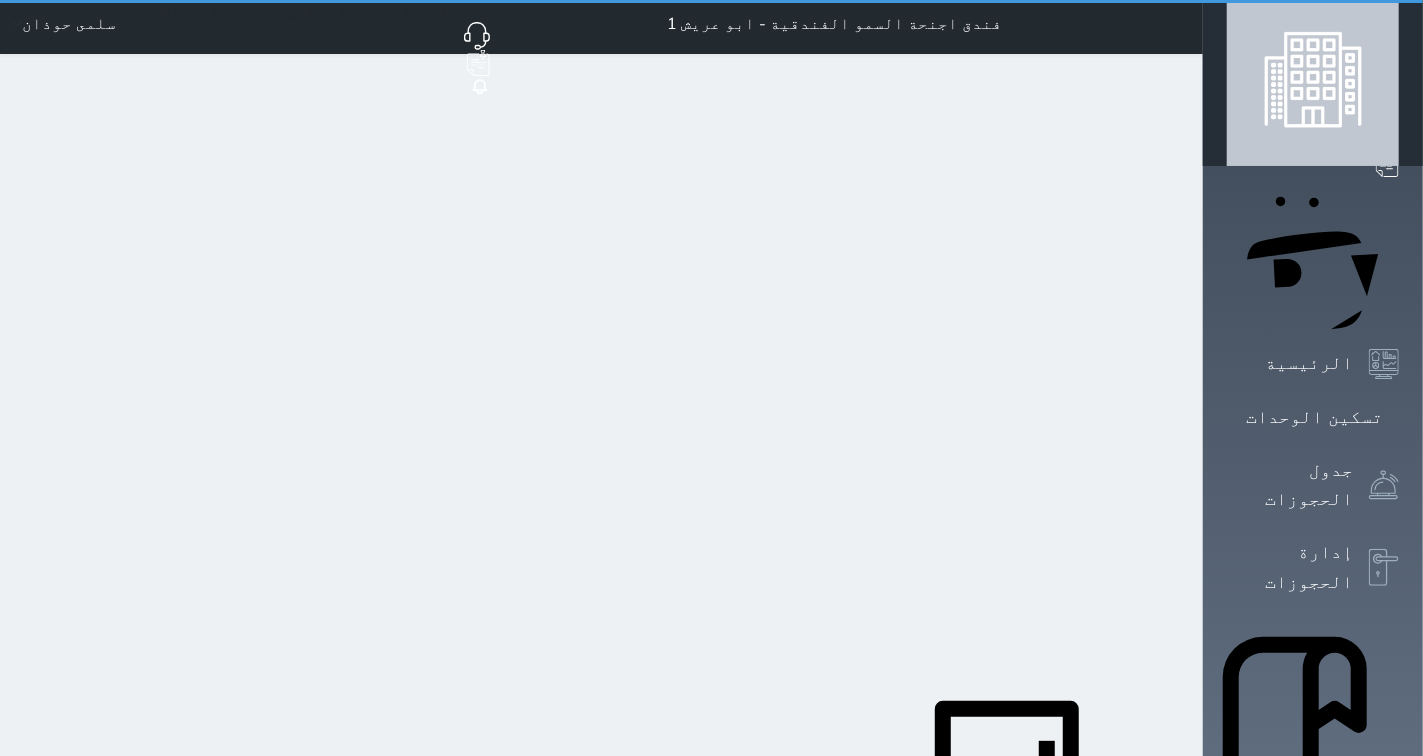 scroll, scrollTop: 0, scrollLeft: 0, axis: both 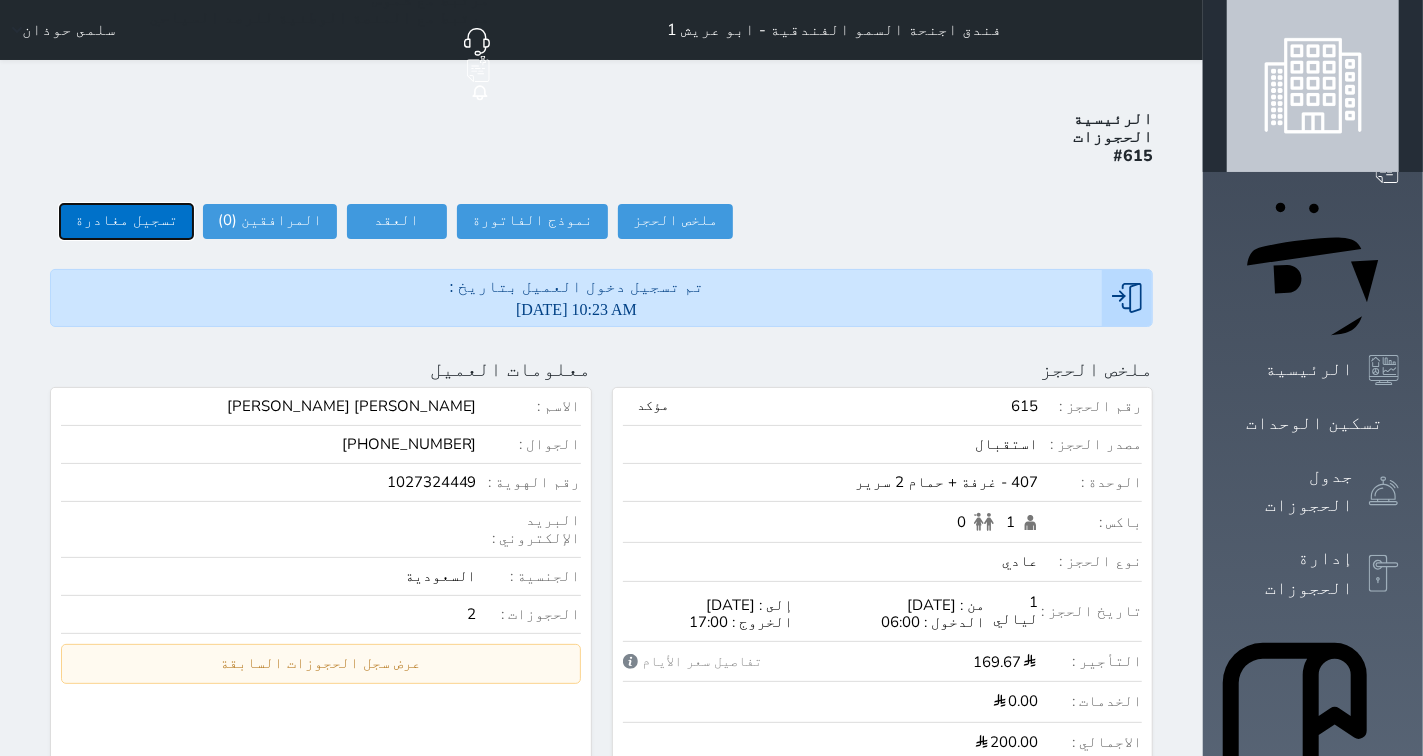 click on "تسجيل مغادرة" at bounding box center (126, 221) 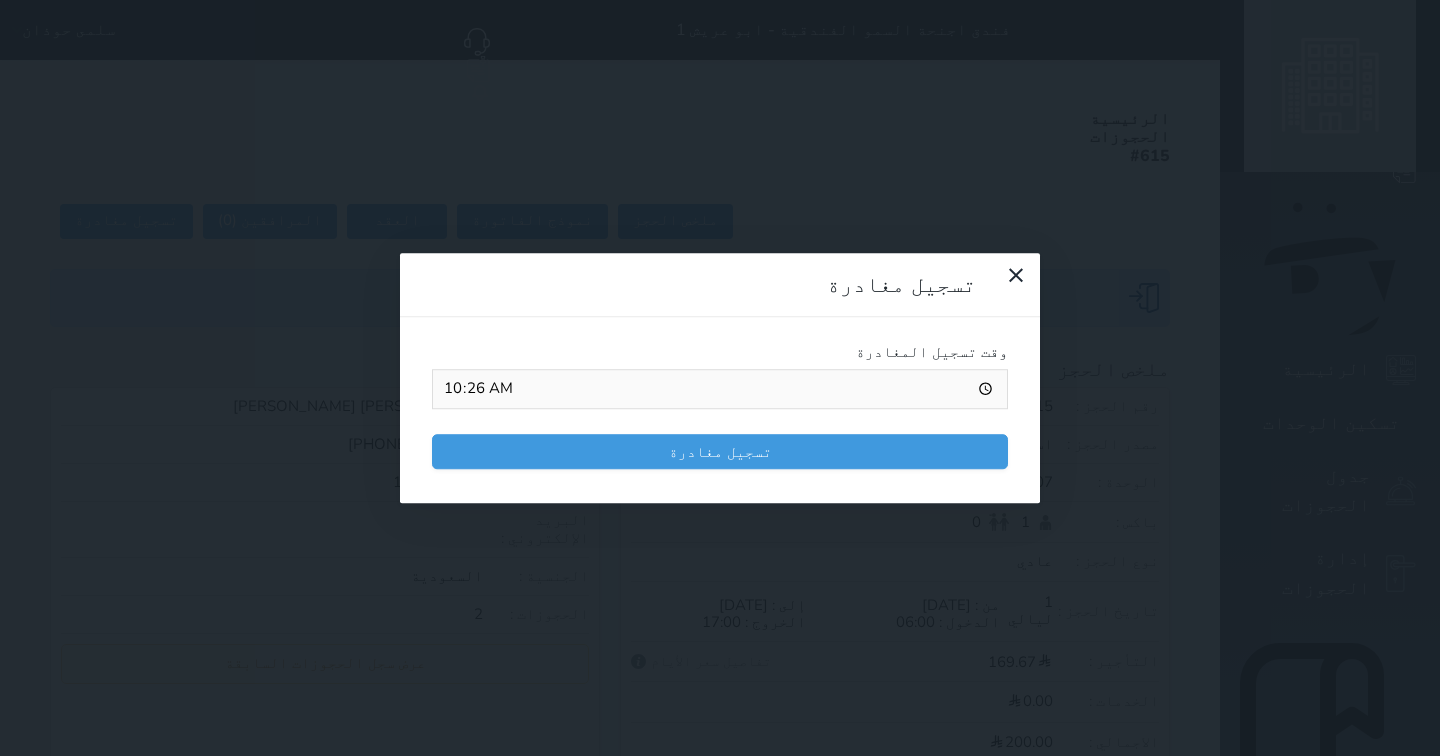 click on "تسجيل مغادرة" at bounding box center (720, 451) 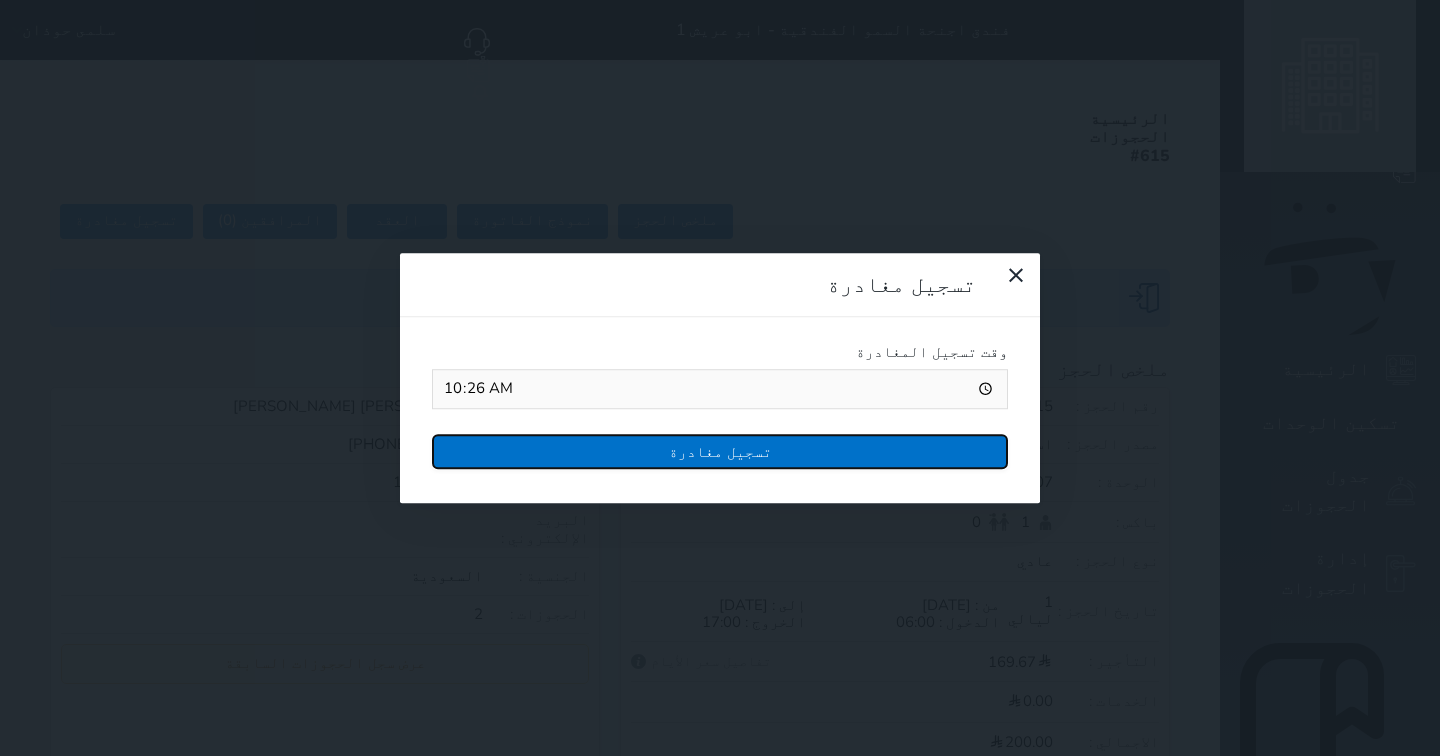 click on "تسجيل مغادرة" at bounding box center (720, 451) 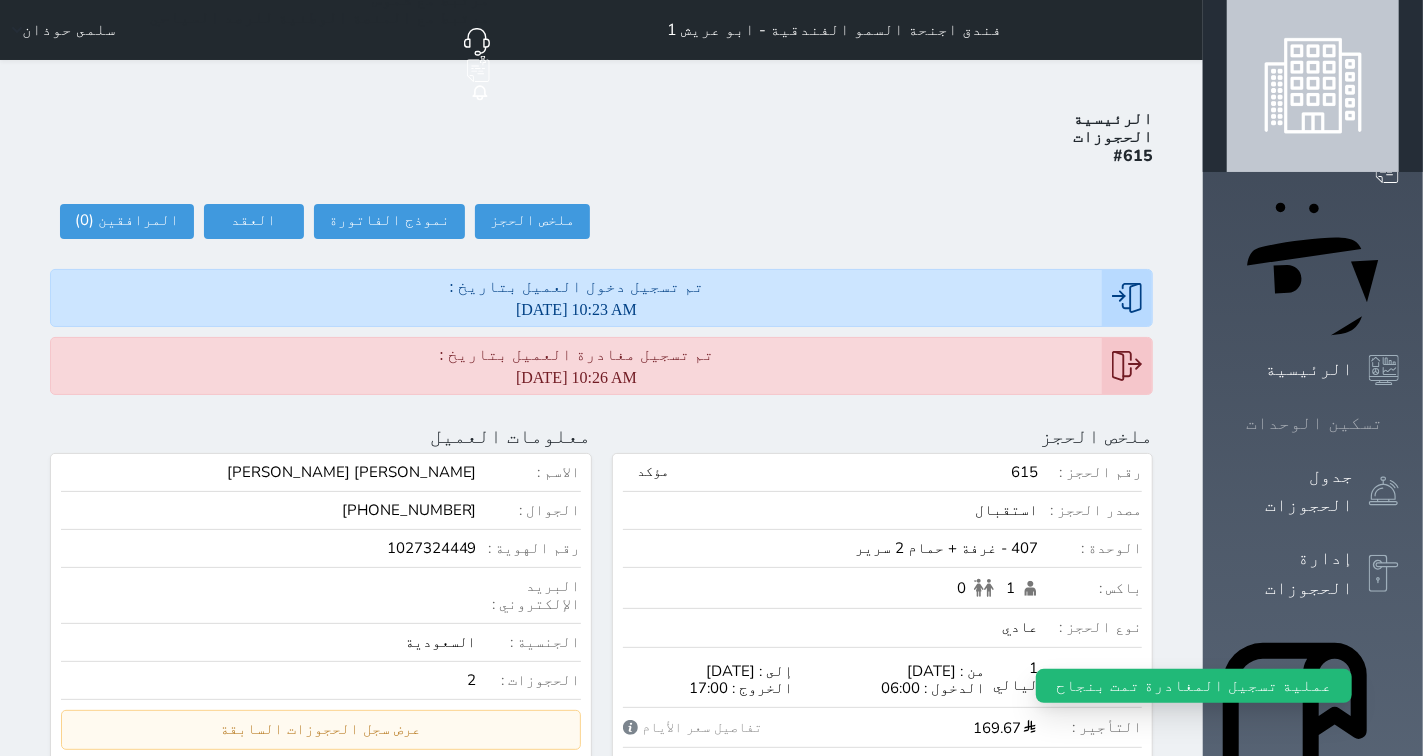 click on "تسكين الوحدات" at bounding box center [1314, 423] 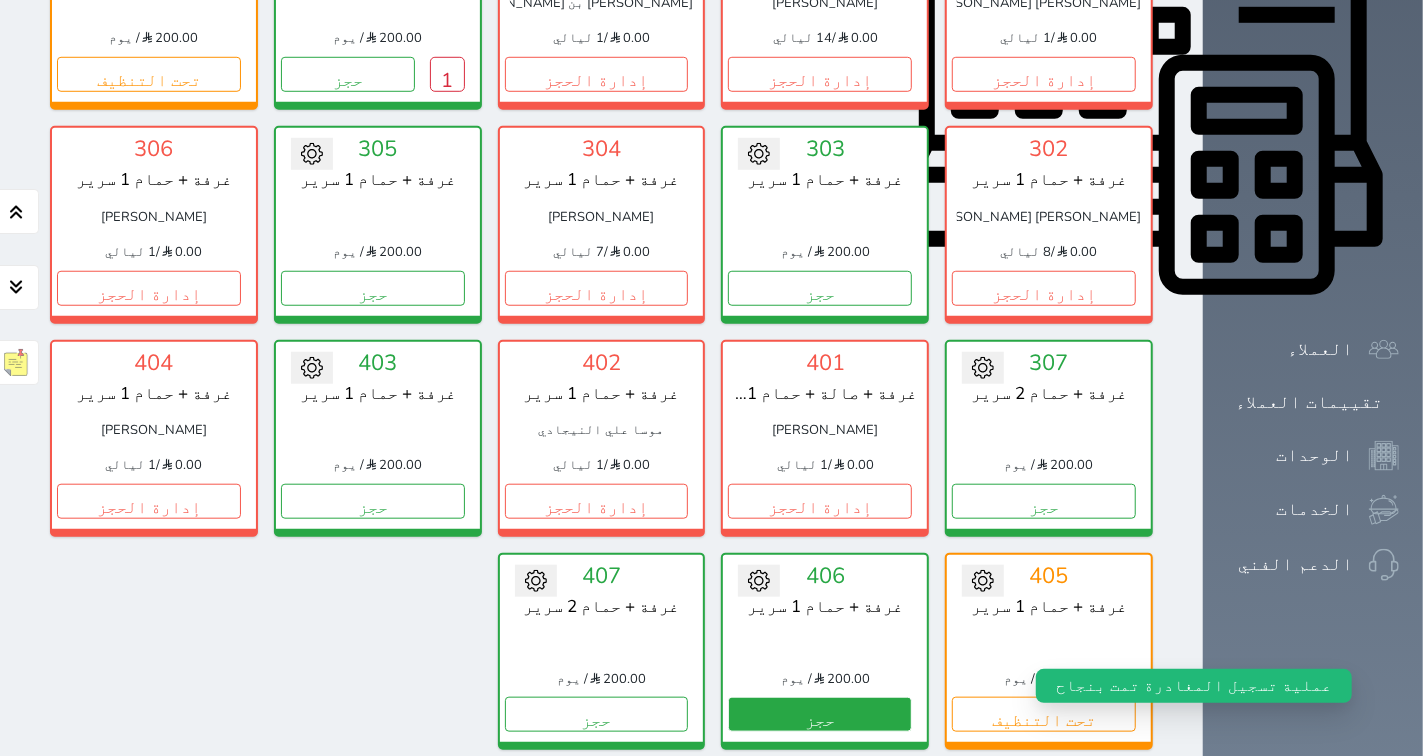 scroll, scrollTop: 855, scrollLeft: 0, axis: vertical 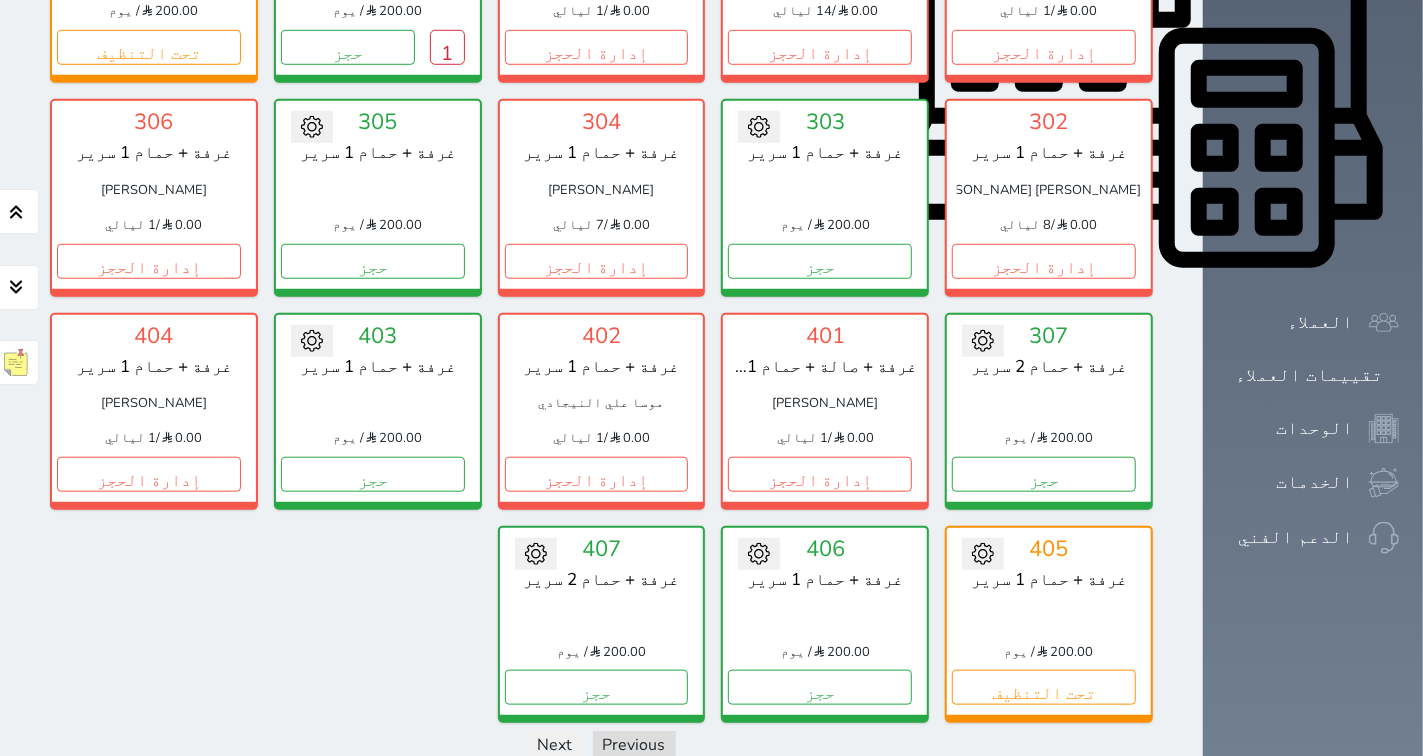 click 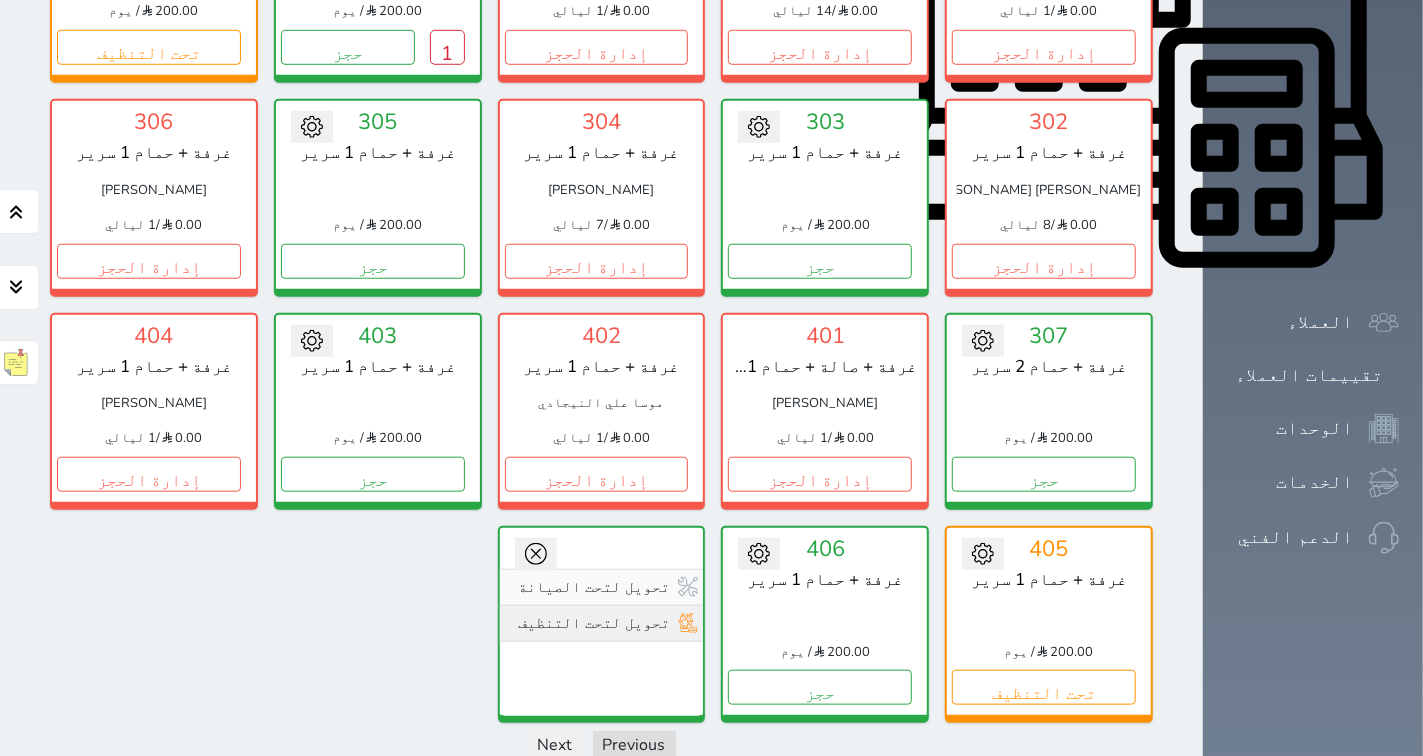 click on "تحويل لتحت التنظيف" at bounding box center (602, 623) 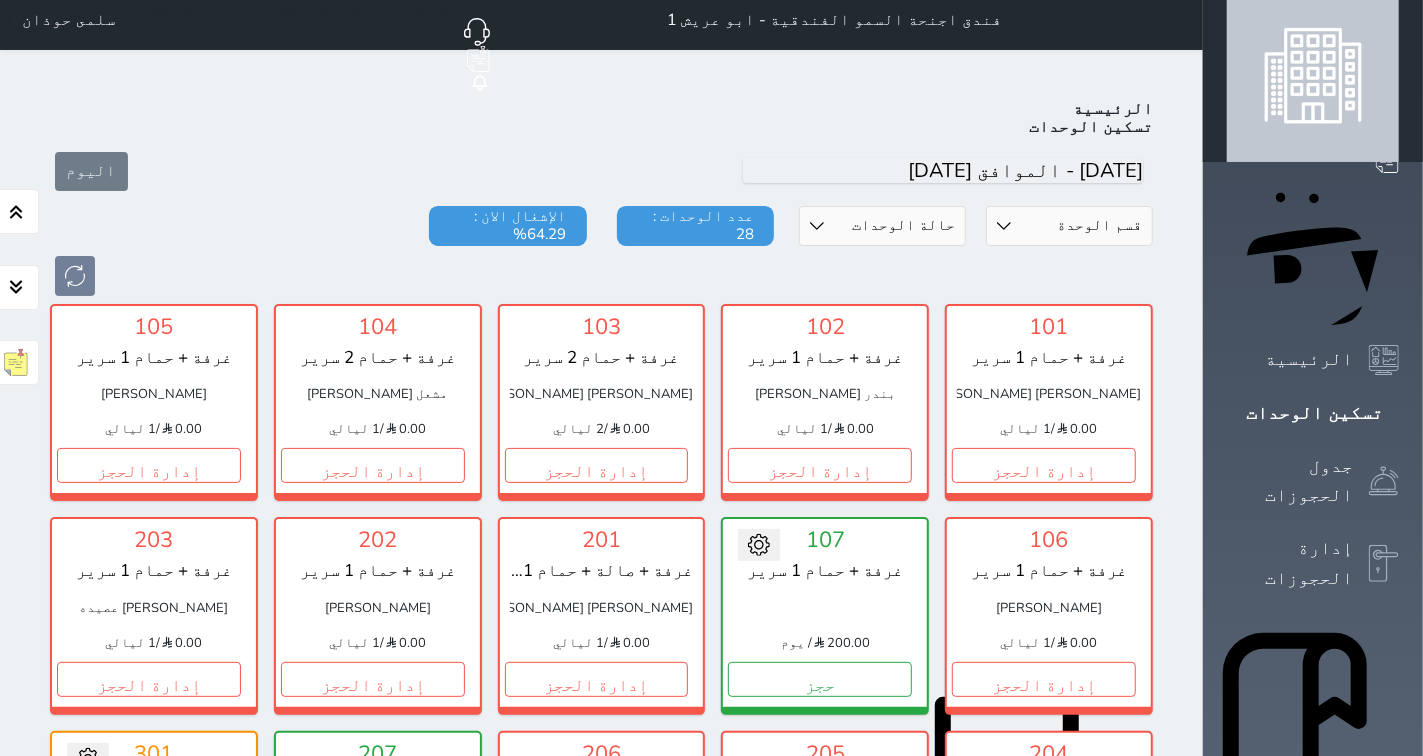 scroll, scrollTop: 0, scrollLeft: 0, axis: both 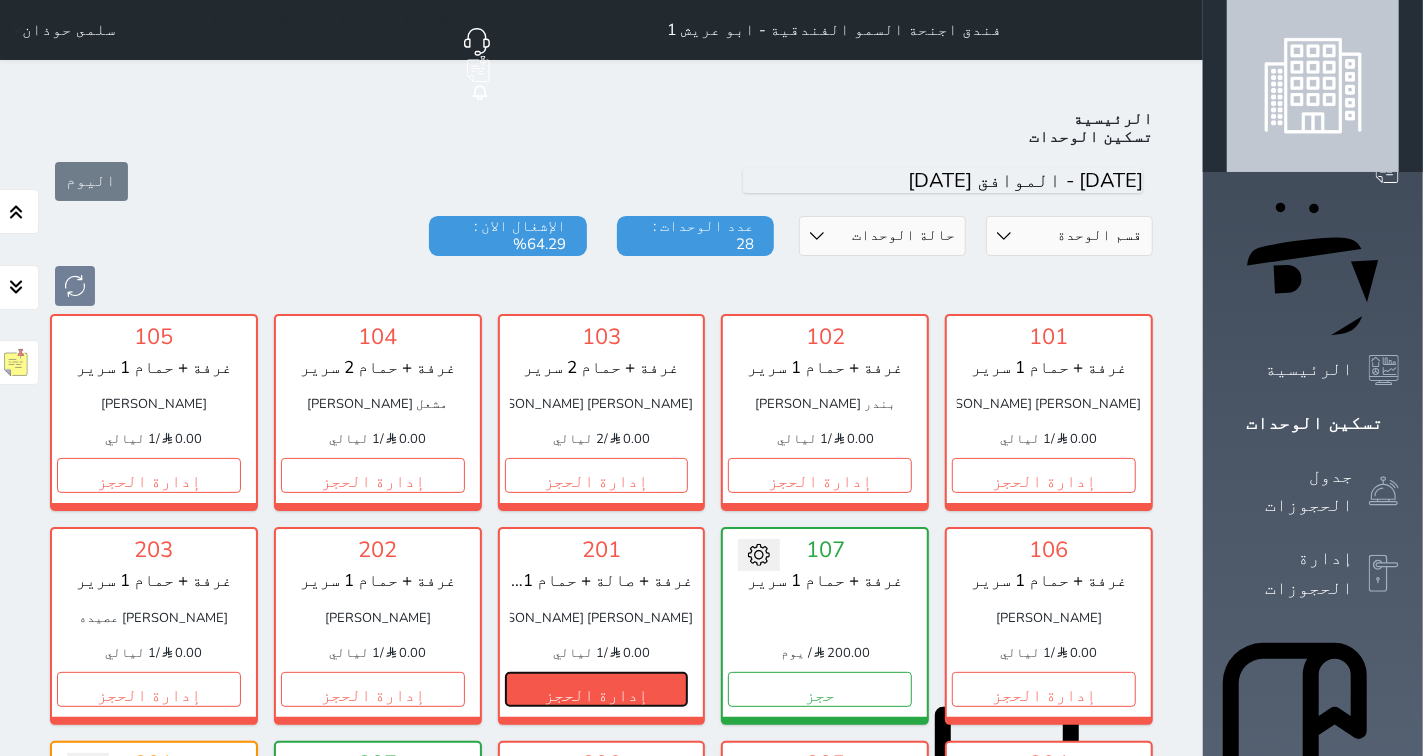 click on "إدارة الحجز" at bounding box center (597, 689) 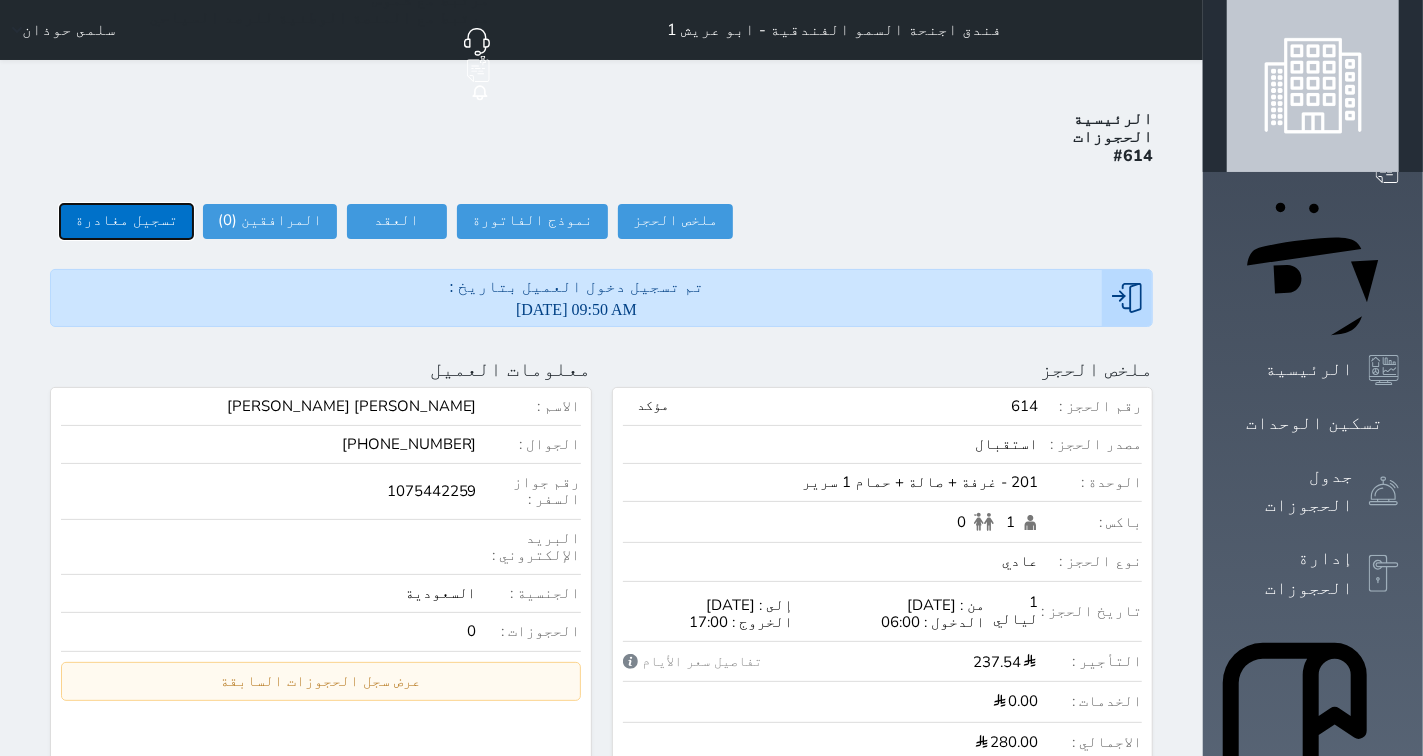 click on "تسجيل مغادرة" at bounding box center [126, 221] 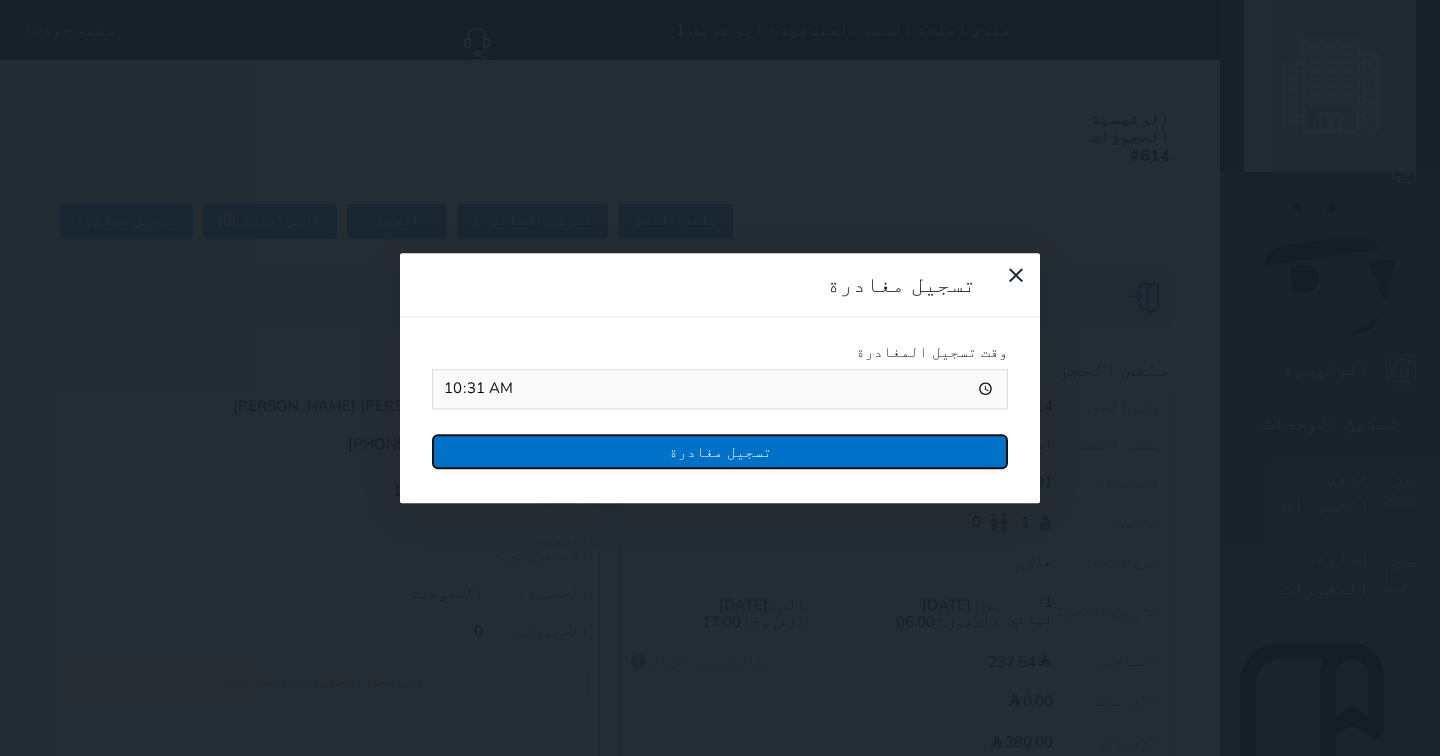 click on "تسجيل مغادرة" at bounding box center [720, 451] 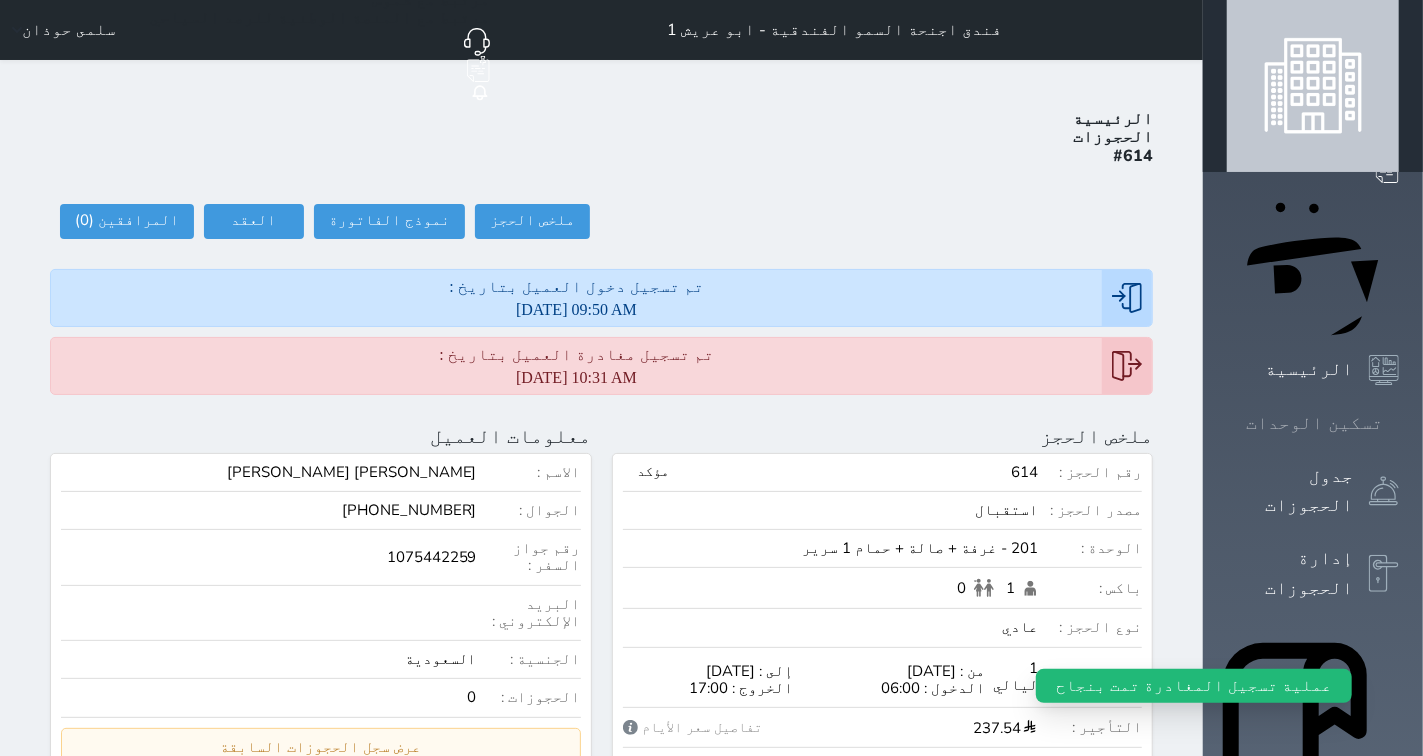 click 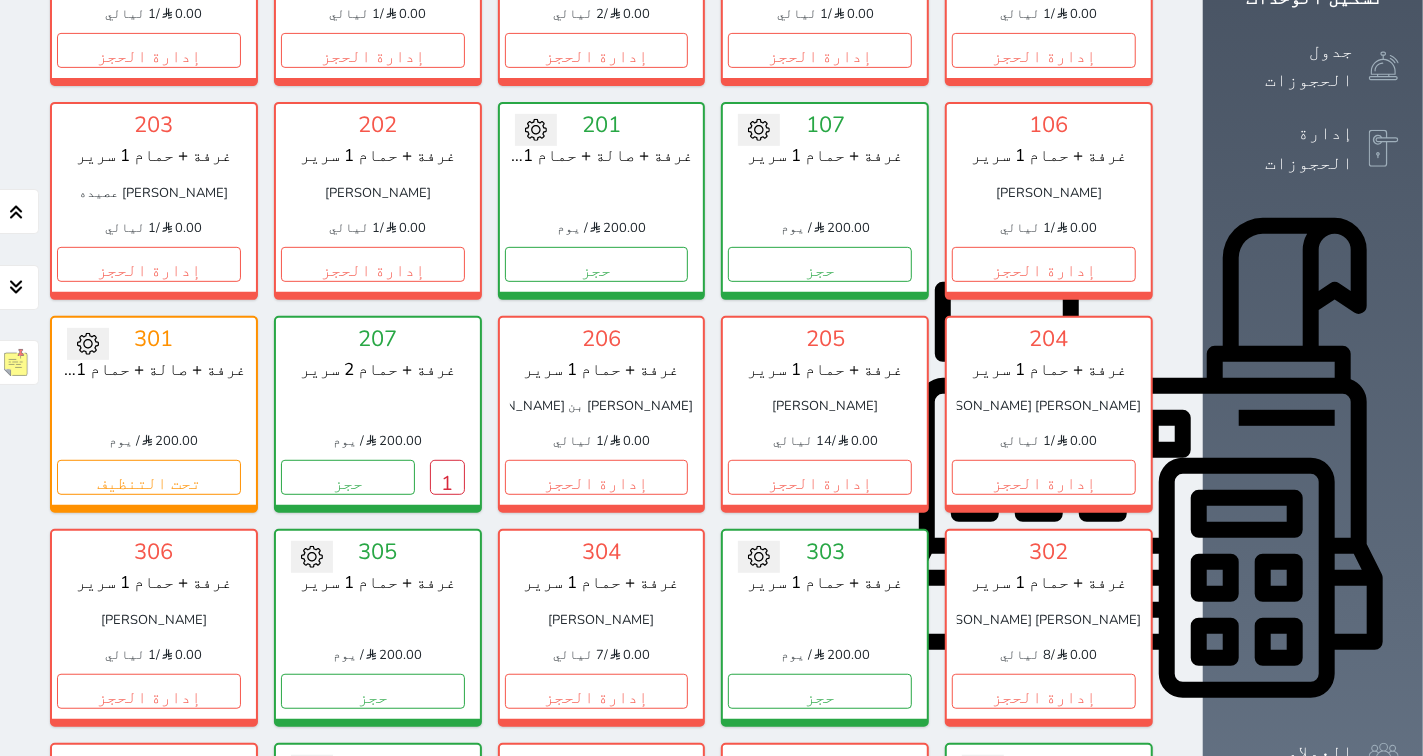 scroll, scrollTop: 444, scrollLeft: 0, axis: vertical 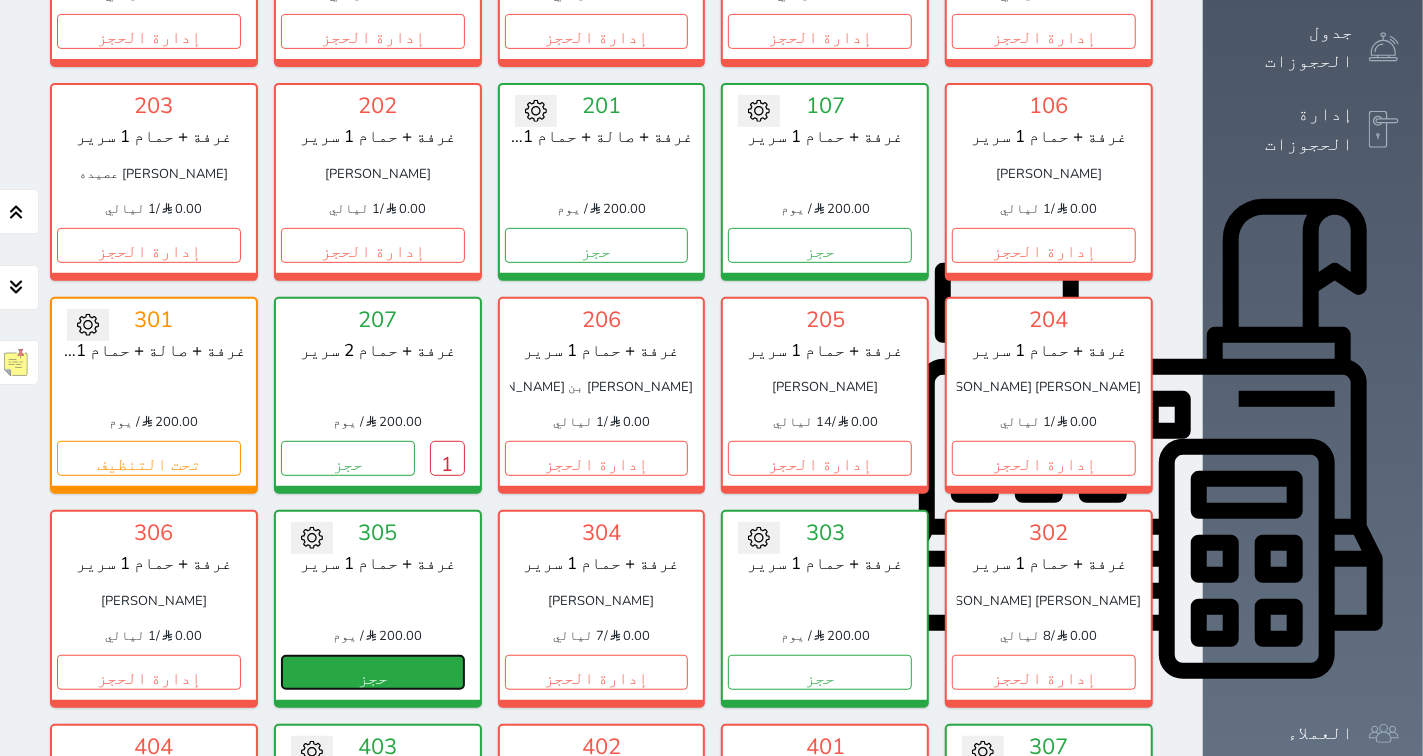 click on "حجز" at bounding box center (373, 672) 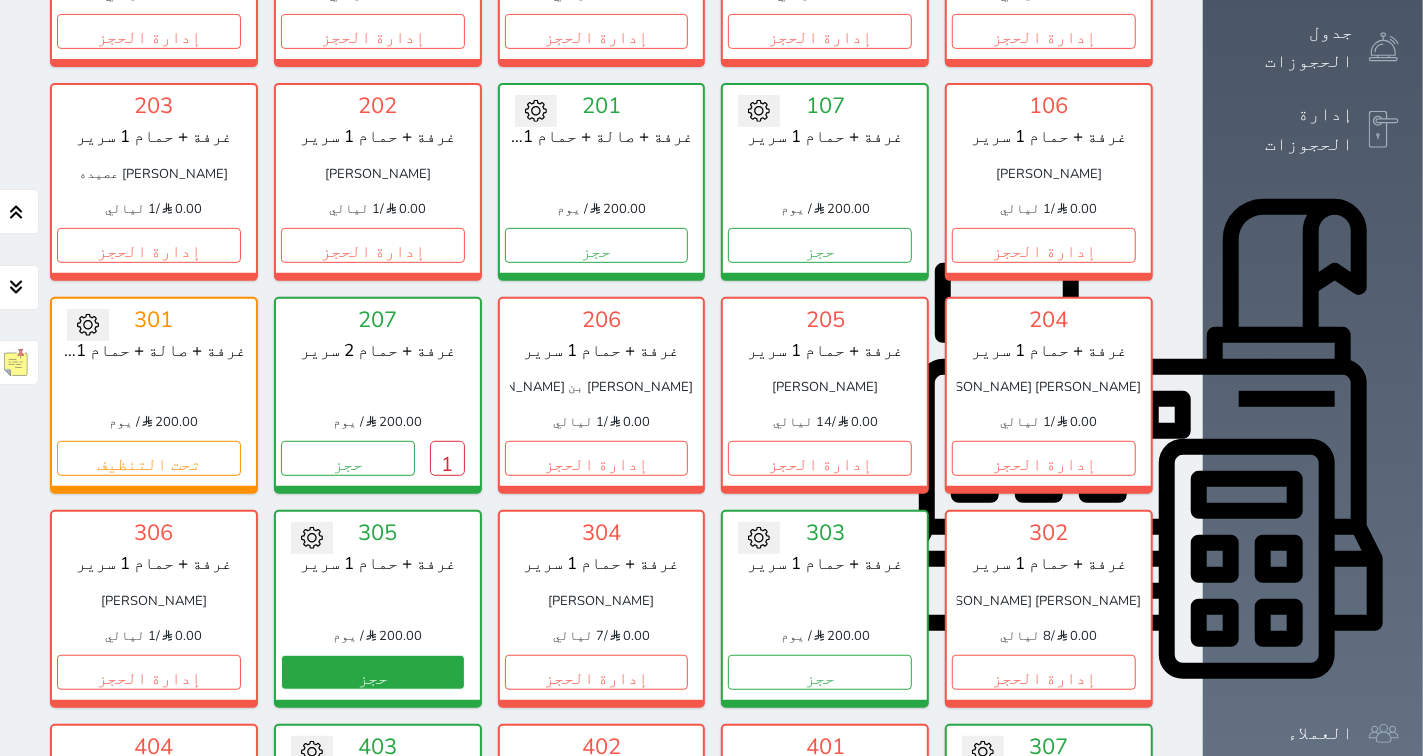 scroll, scrollTop: 0, scrollLeft: 0, axis: both 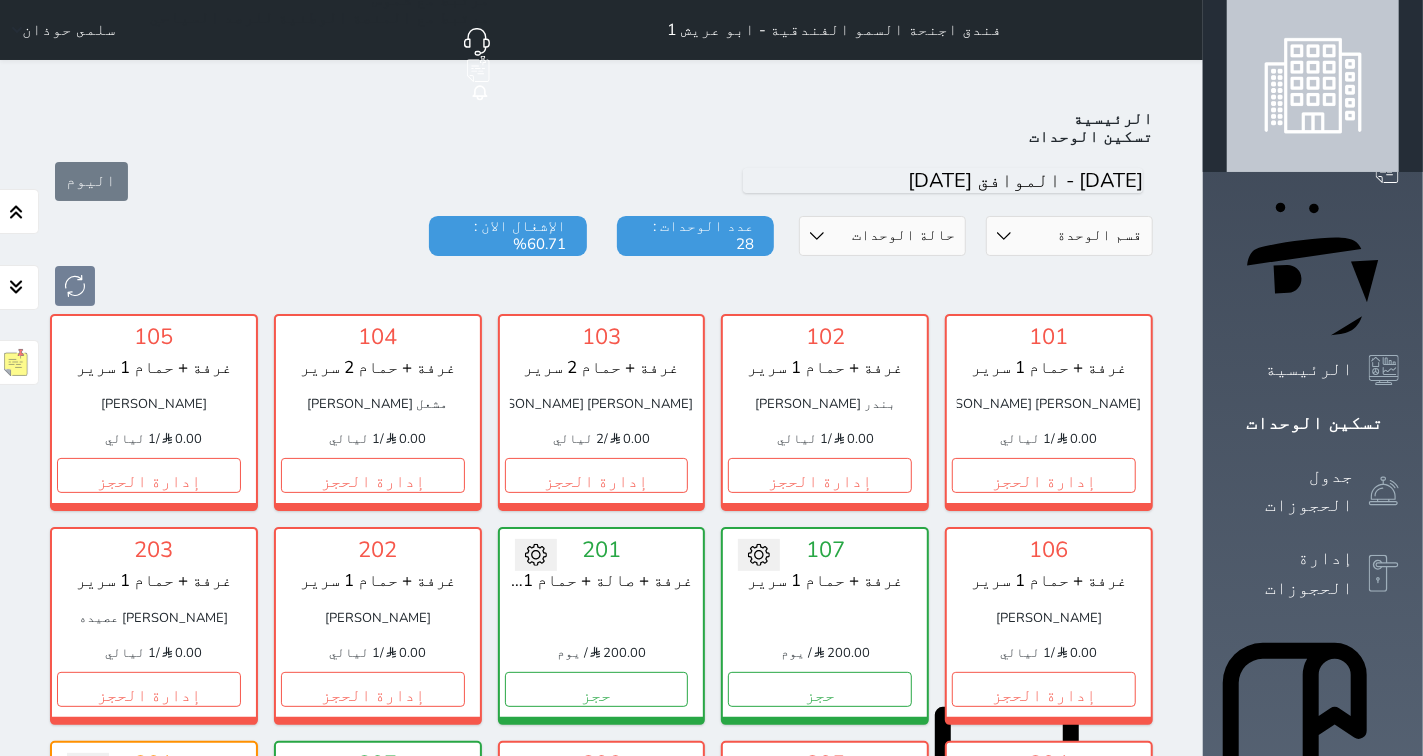 select on "1" 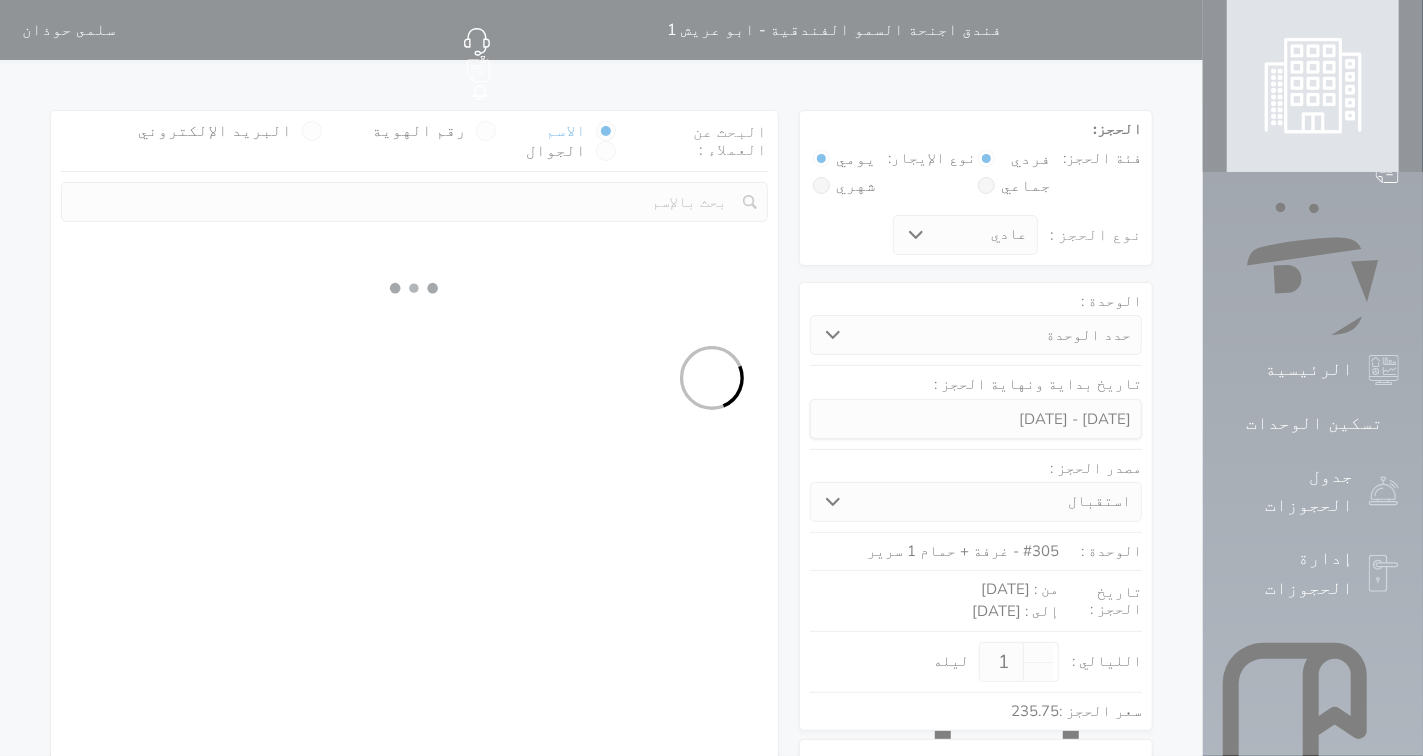 select 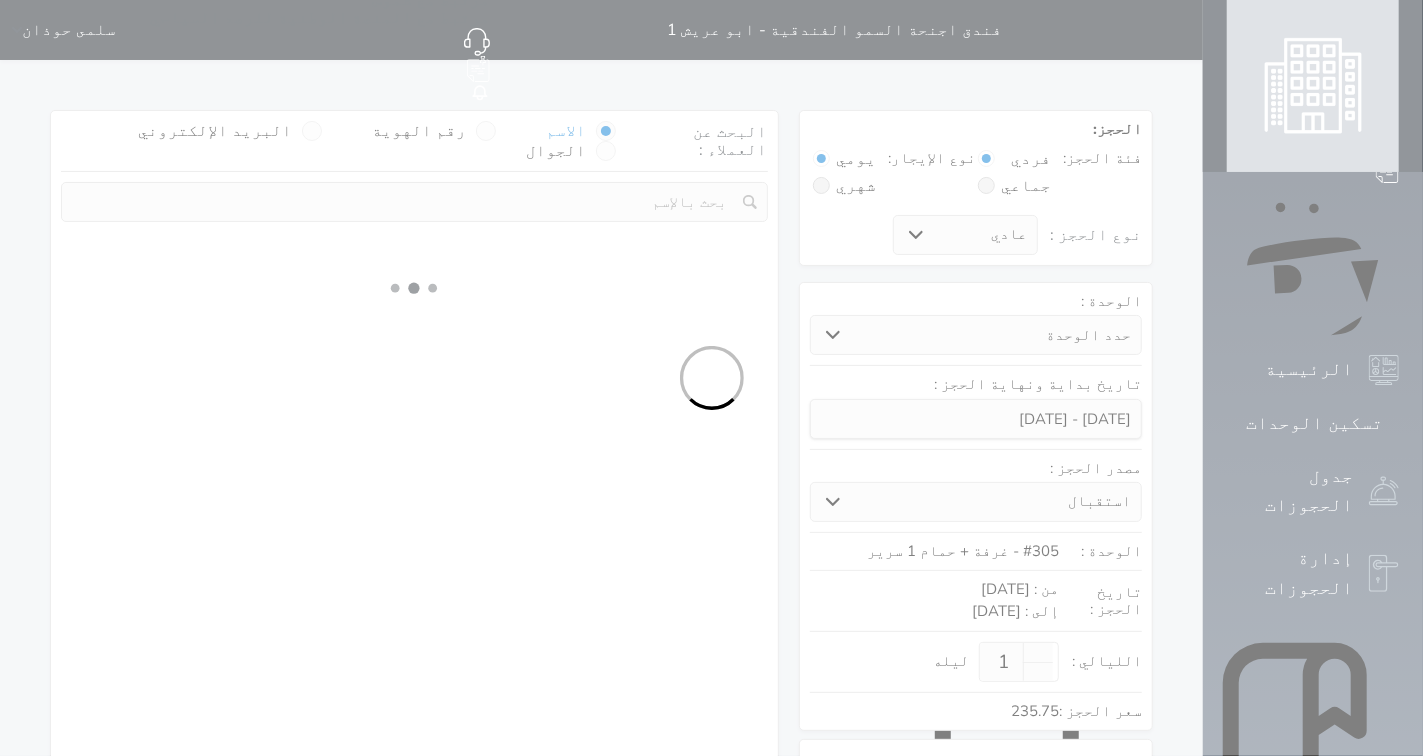 select on "113" 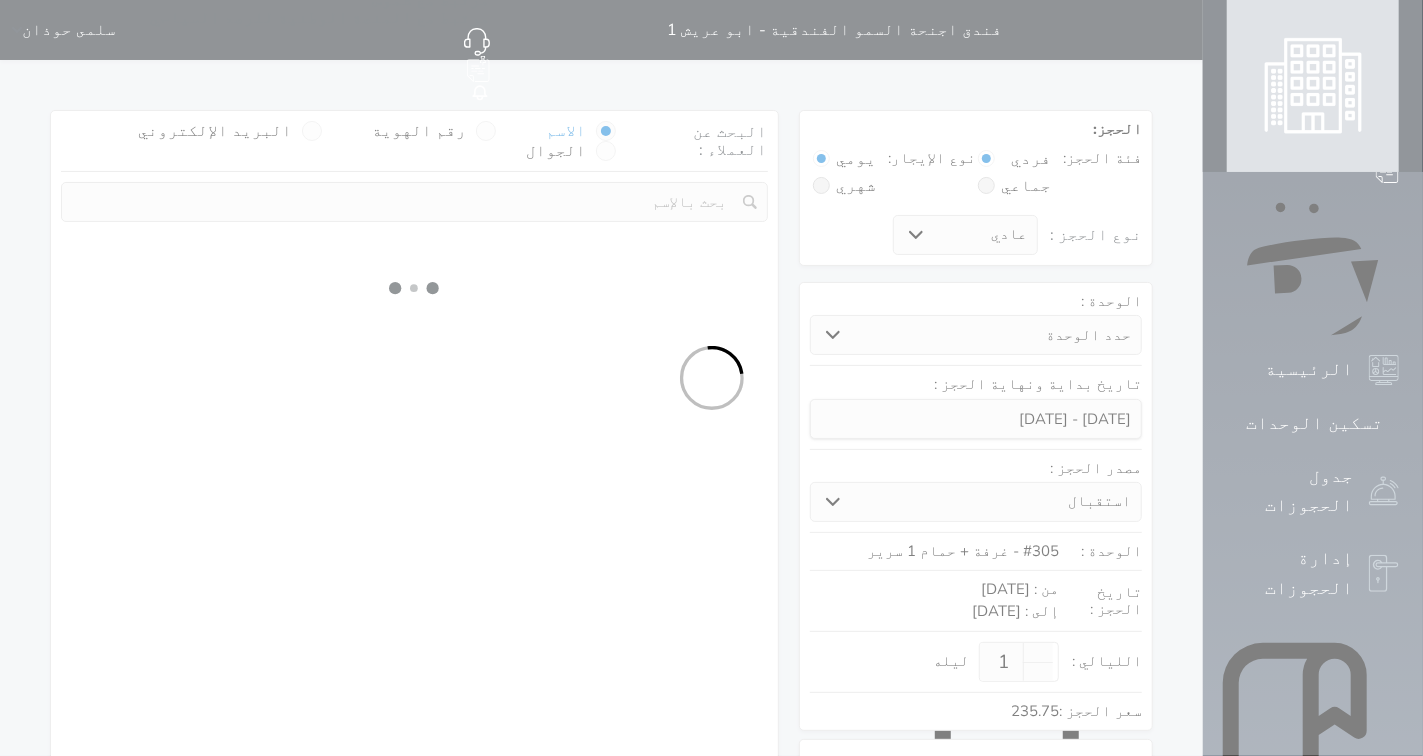 select on "1" 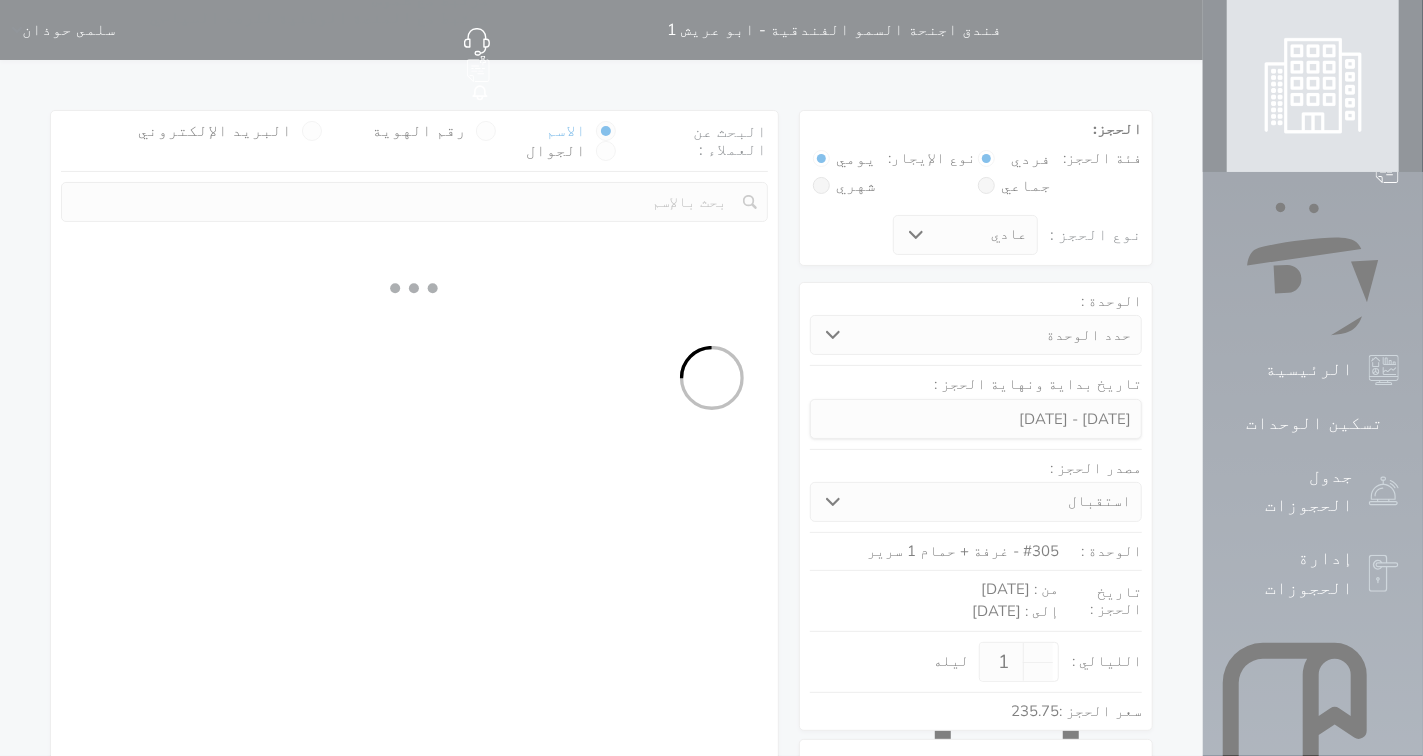select 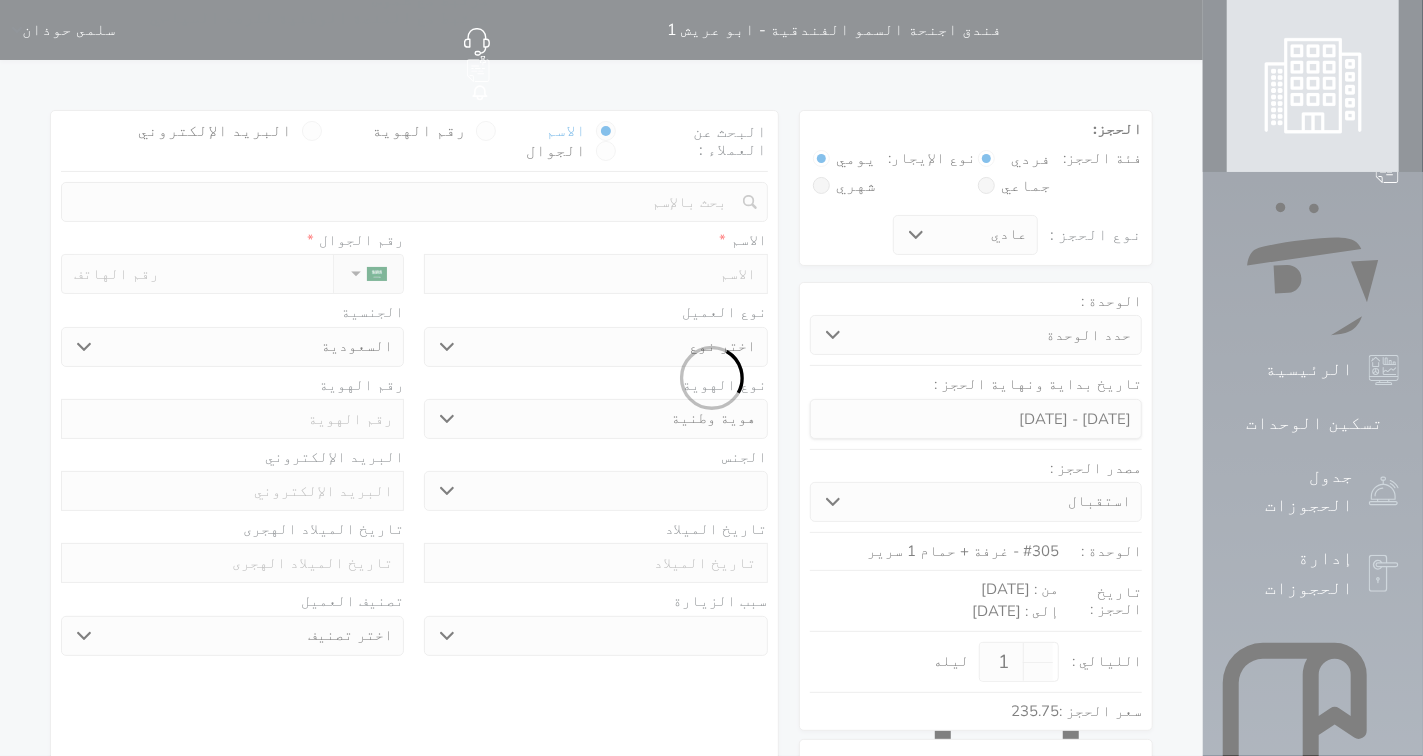 select 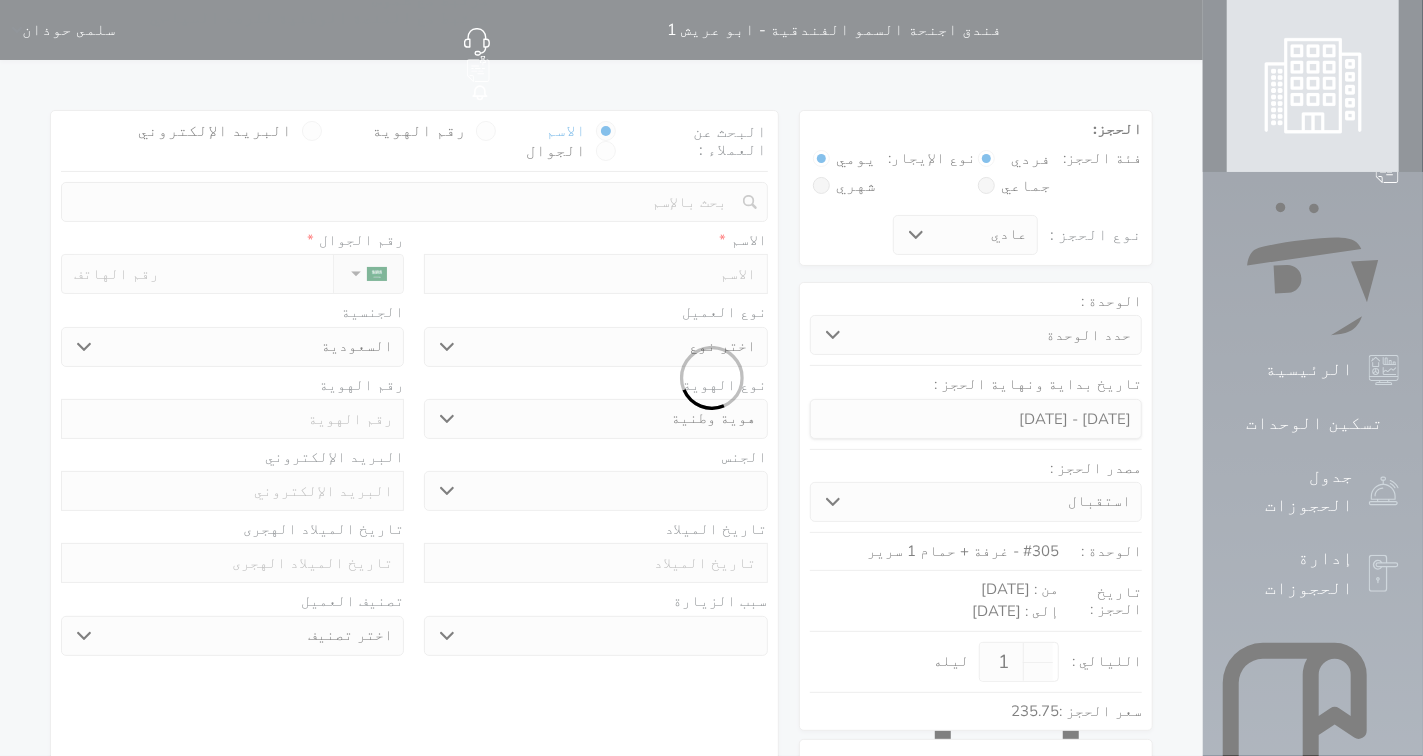 select 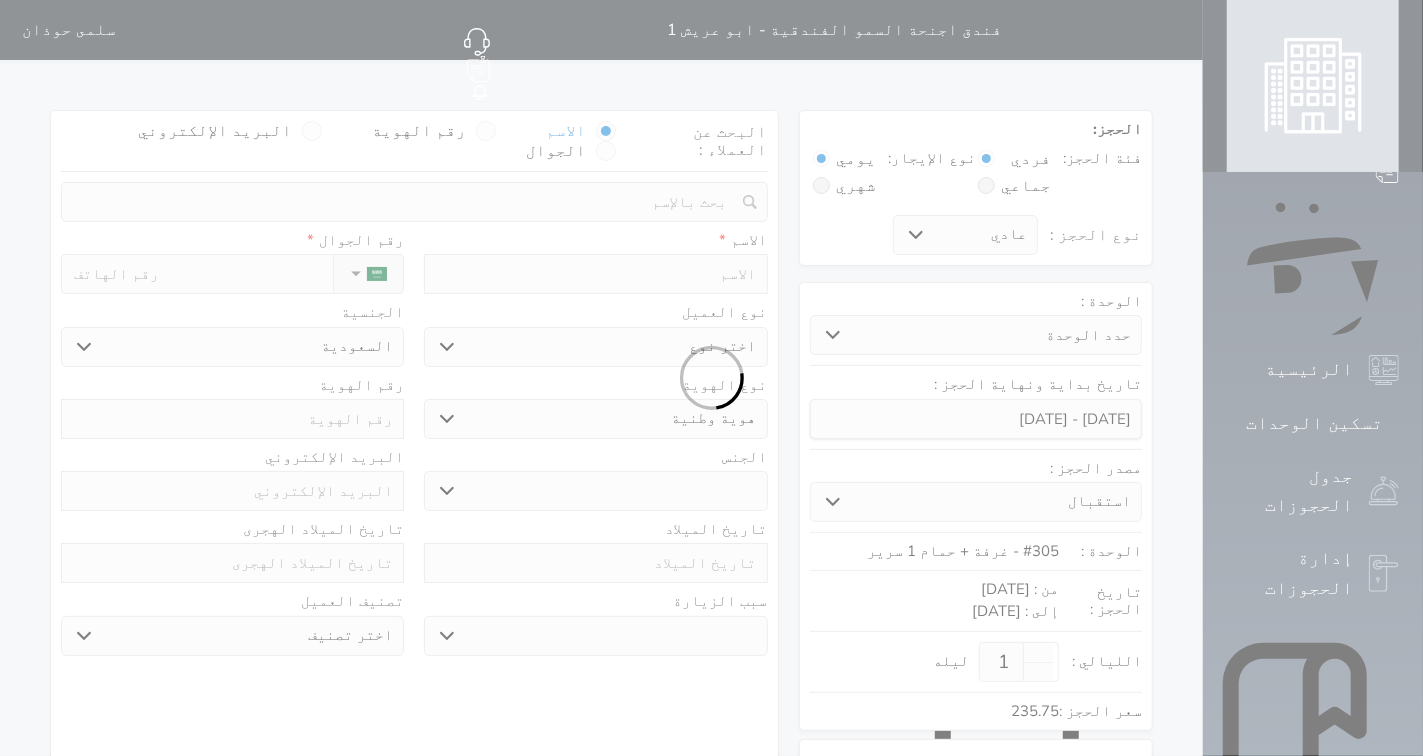 select 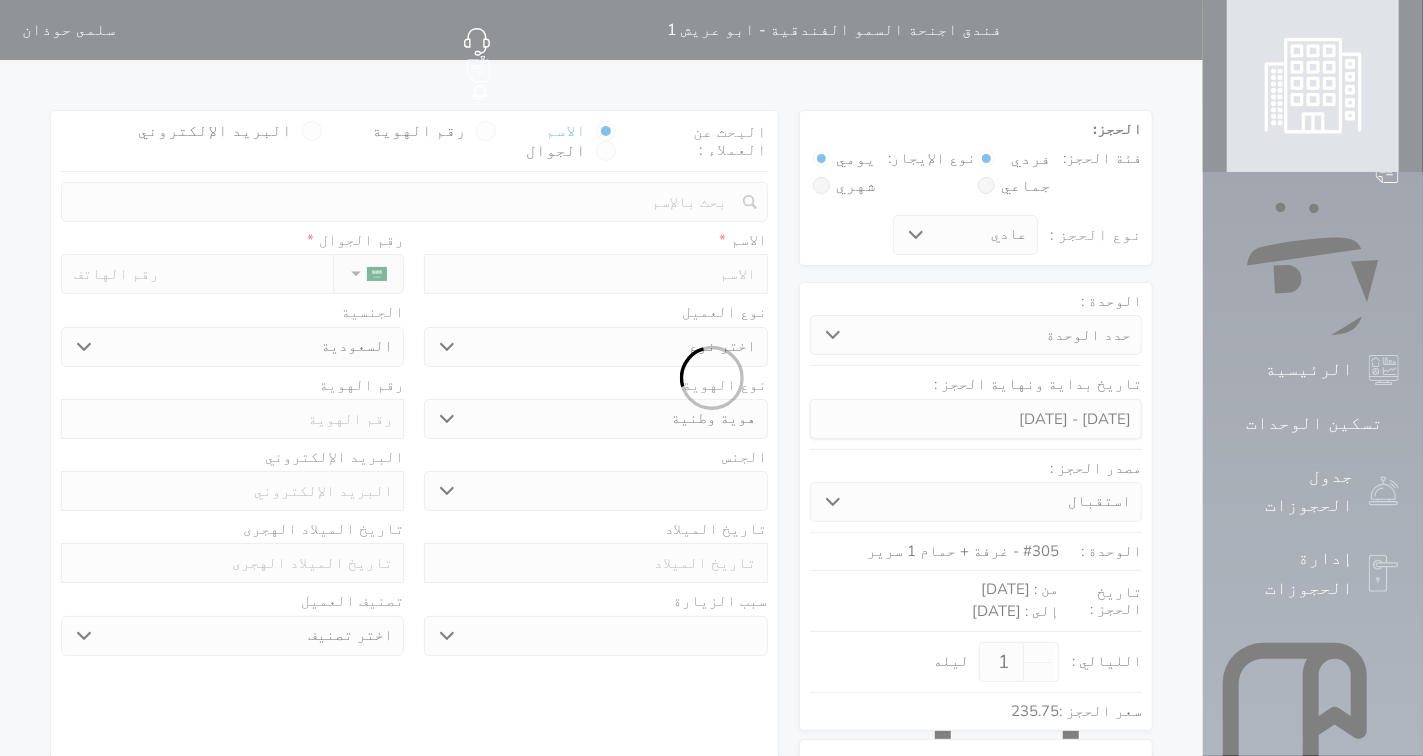 select 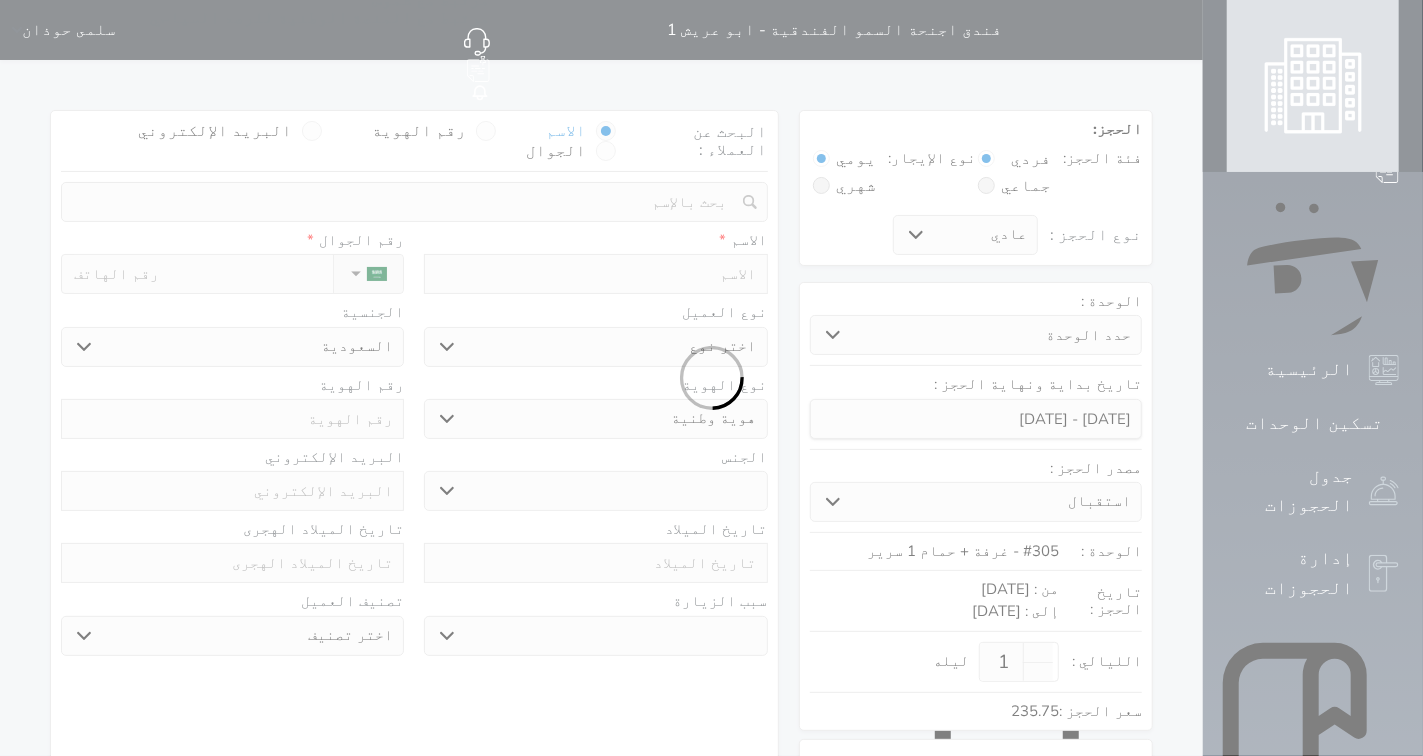 select 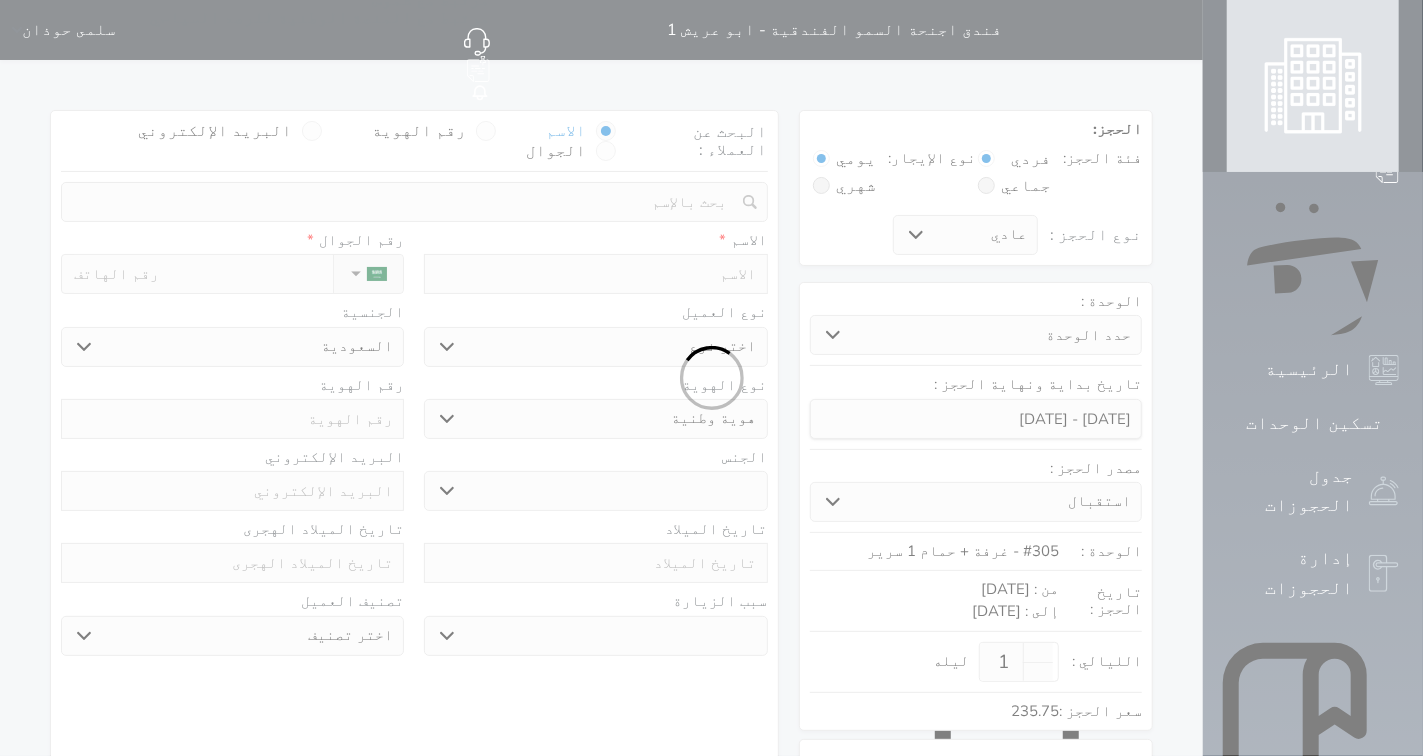 select 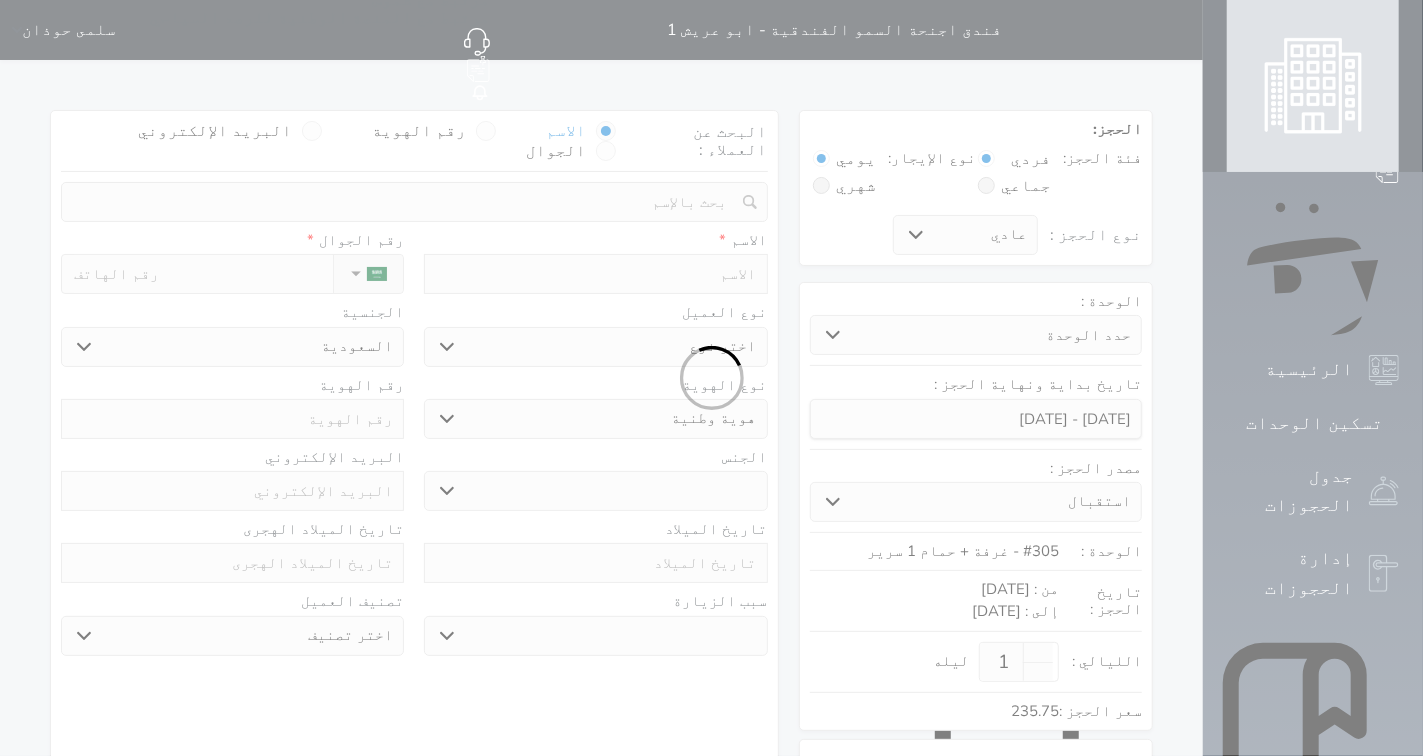 select 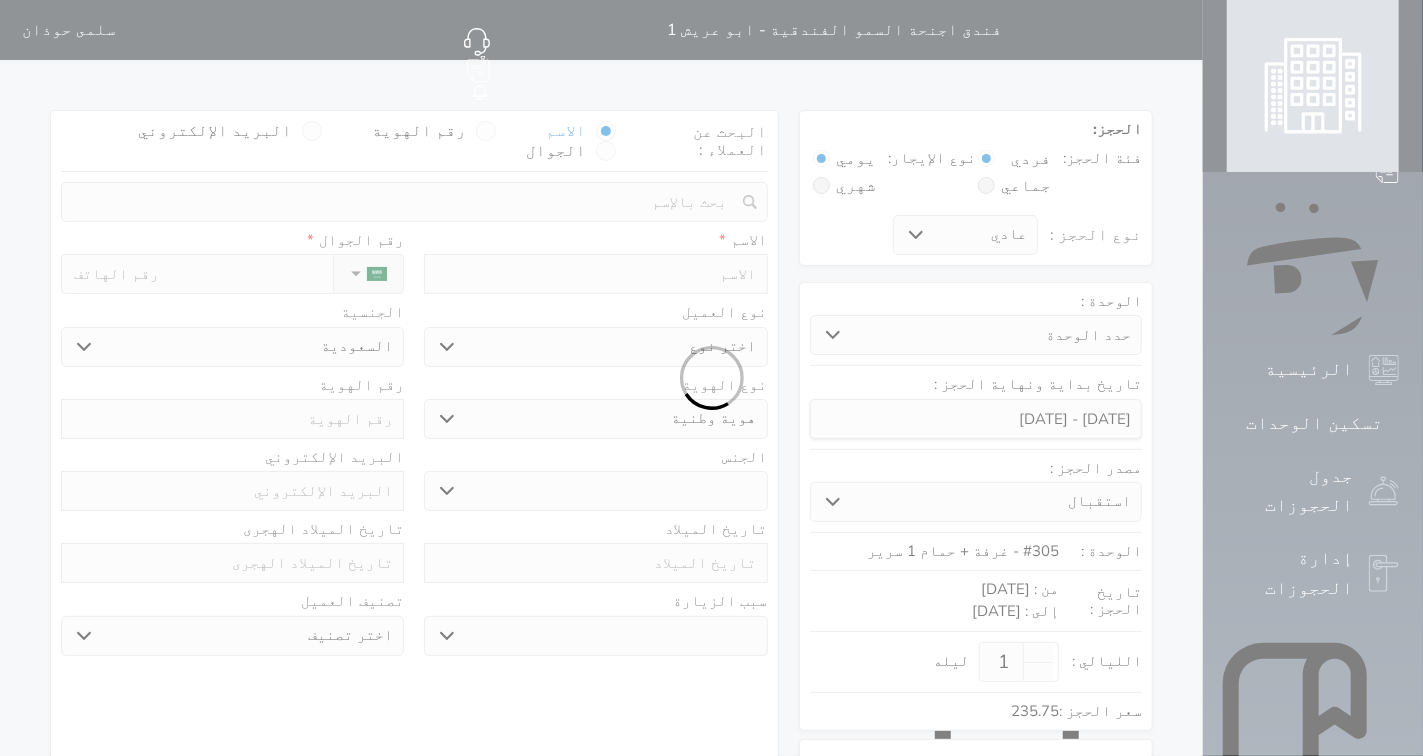 select on "1" 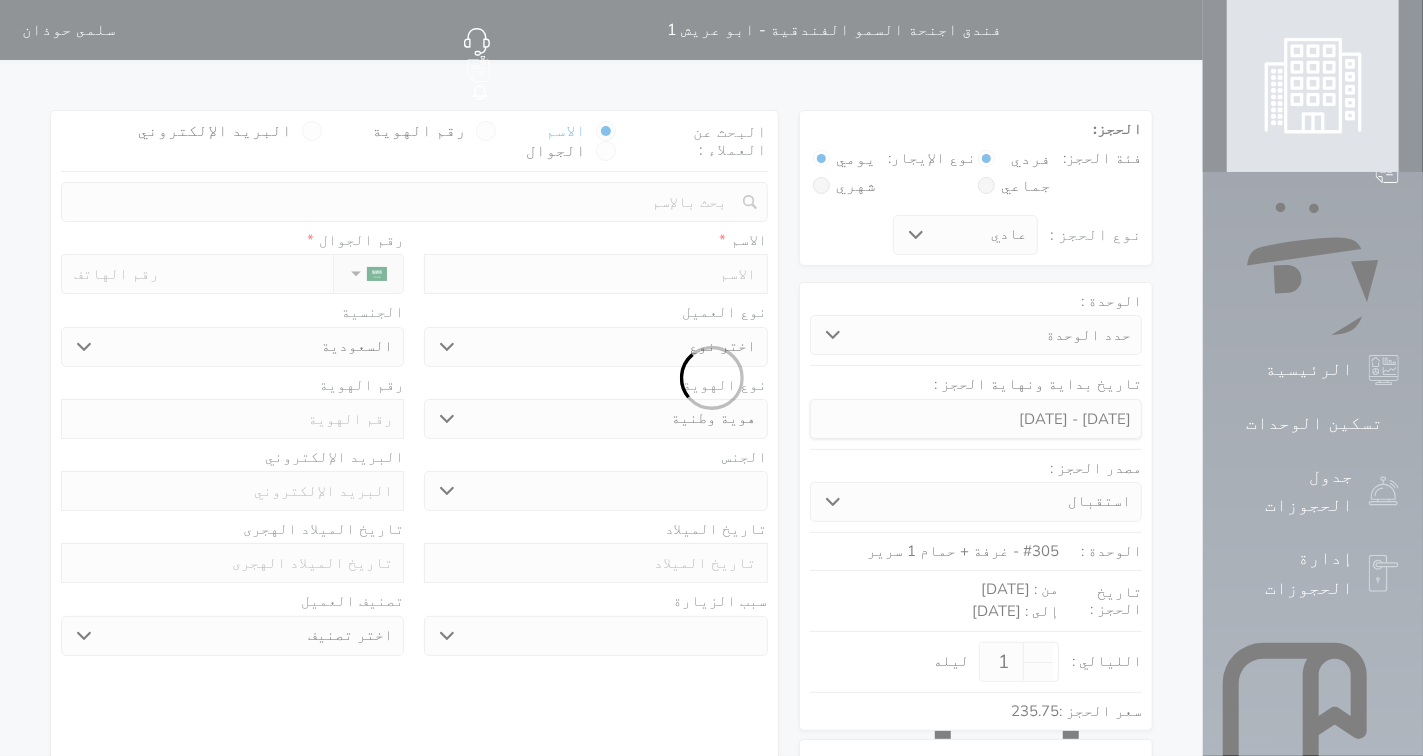 select on "7" 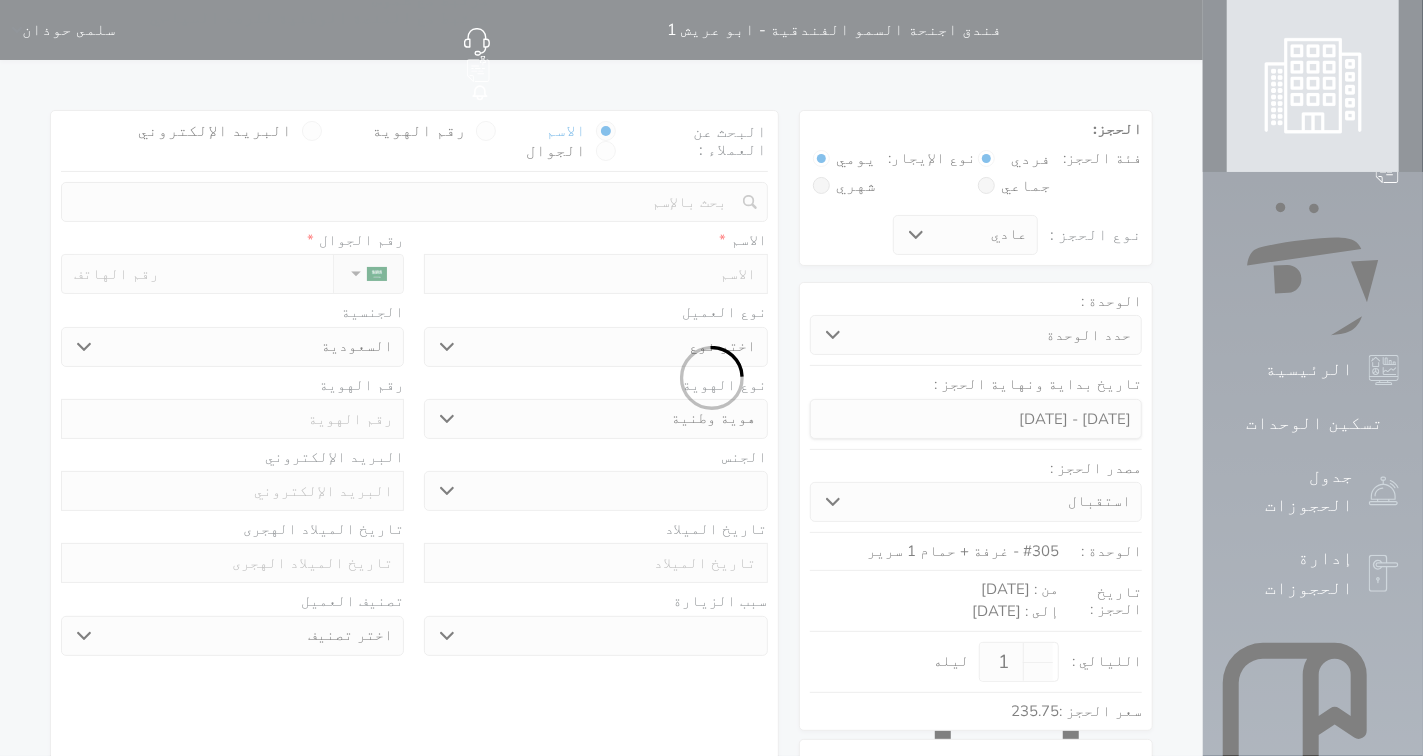 select 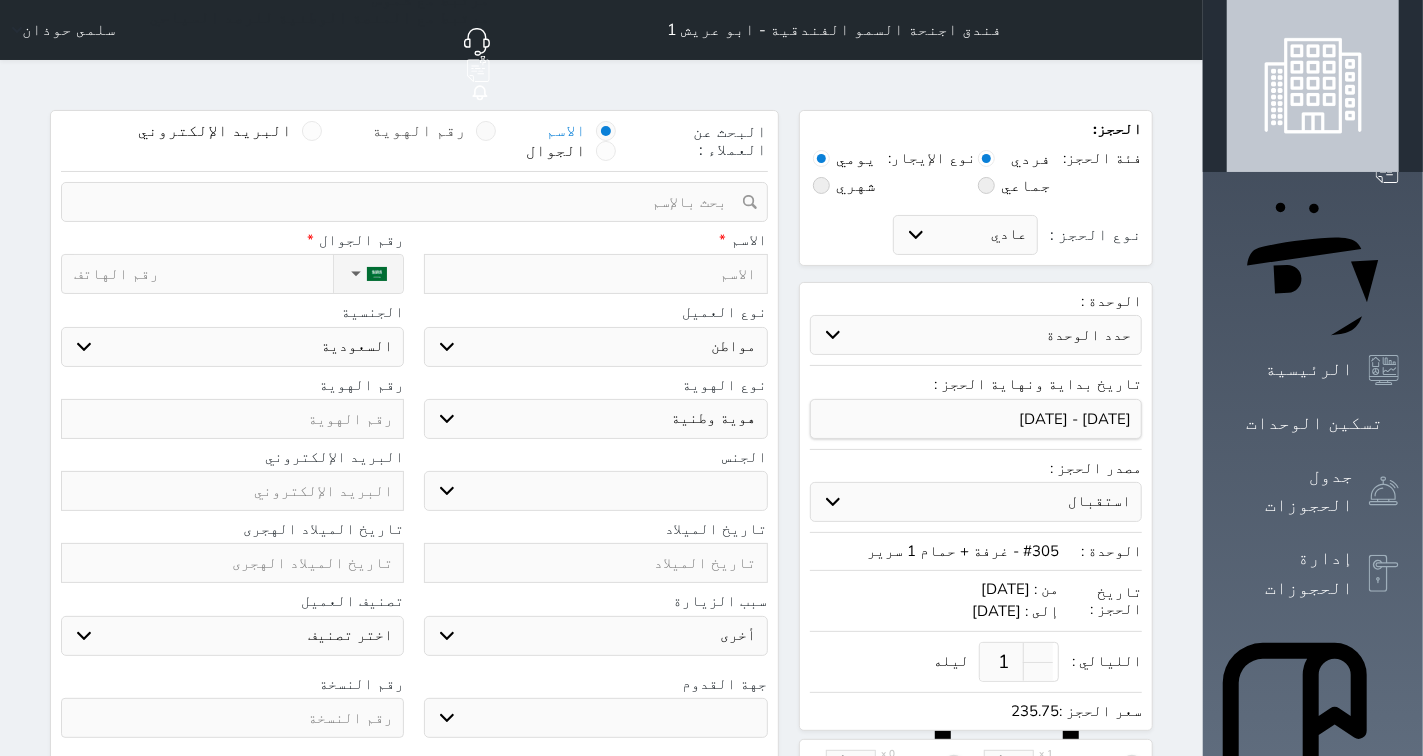 click at bounding box center [486, 131] 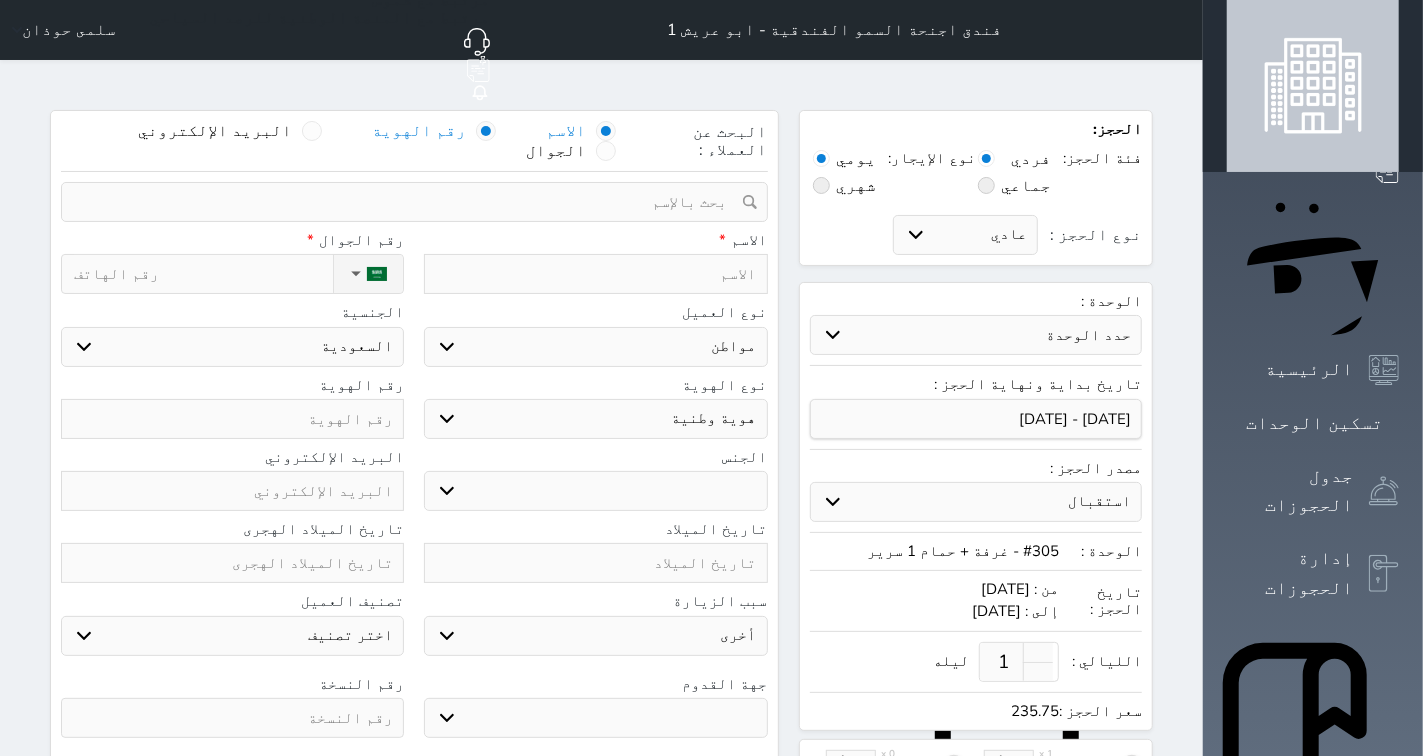 select 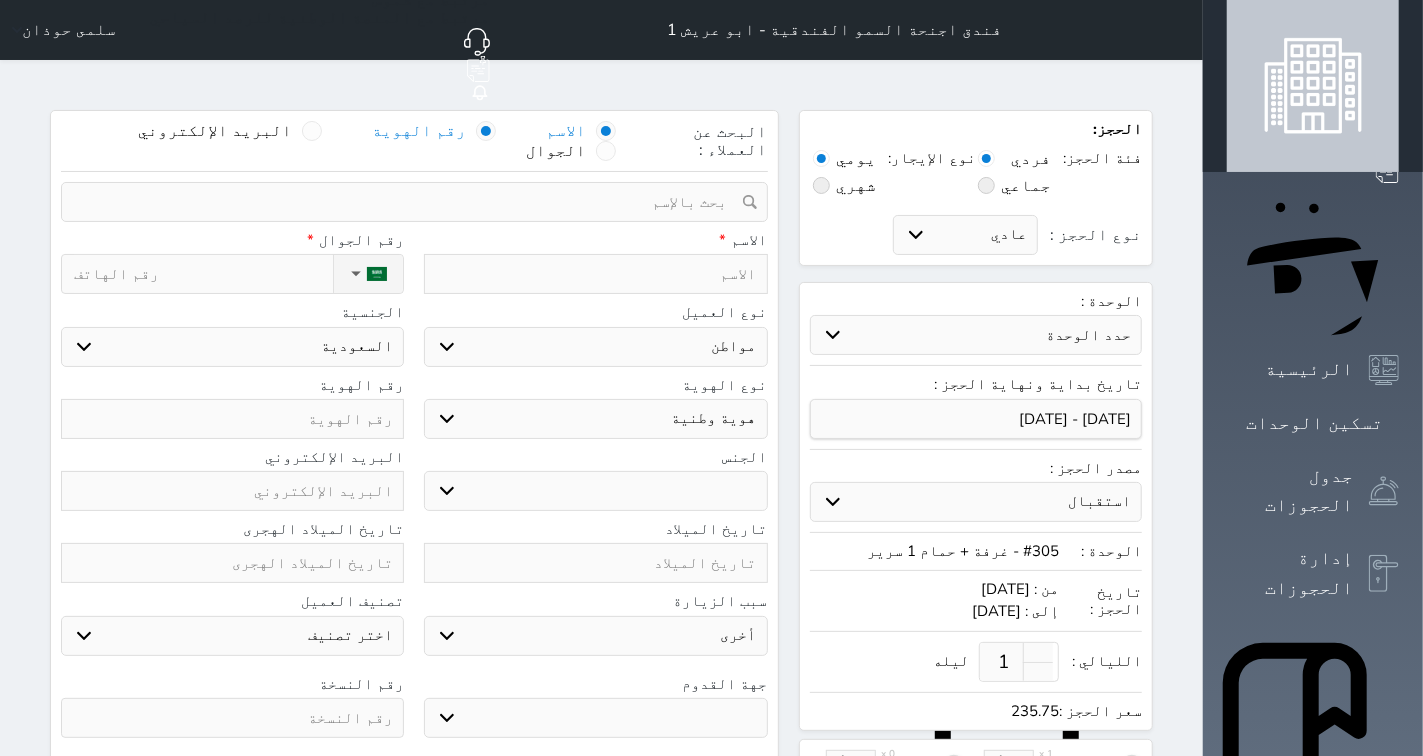 select 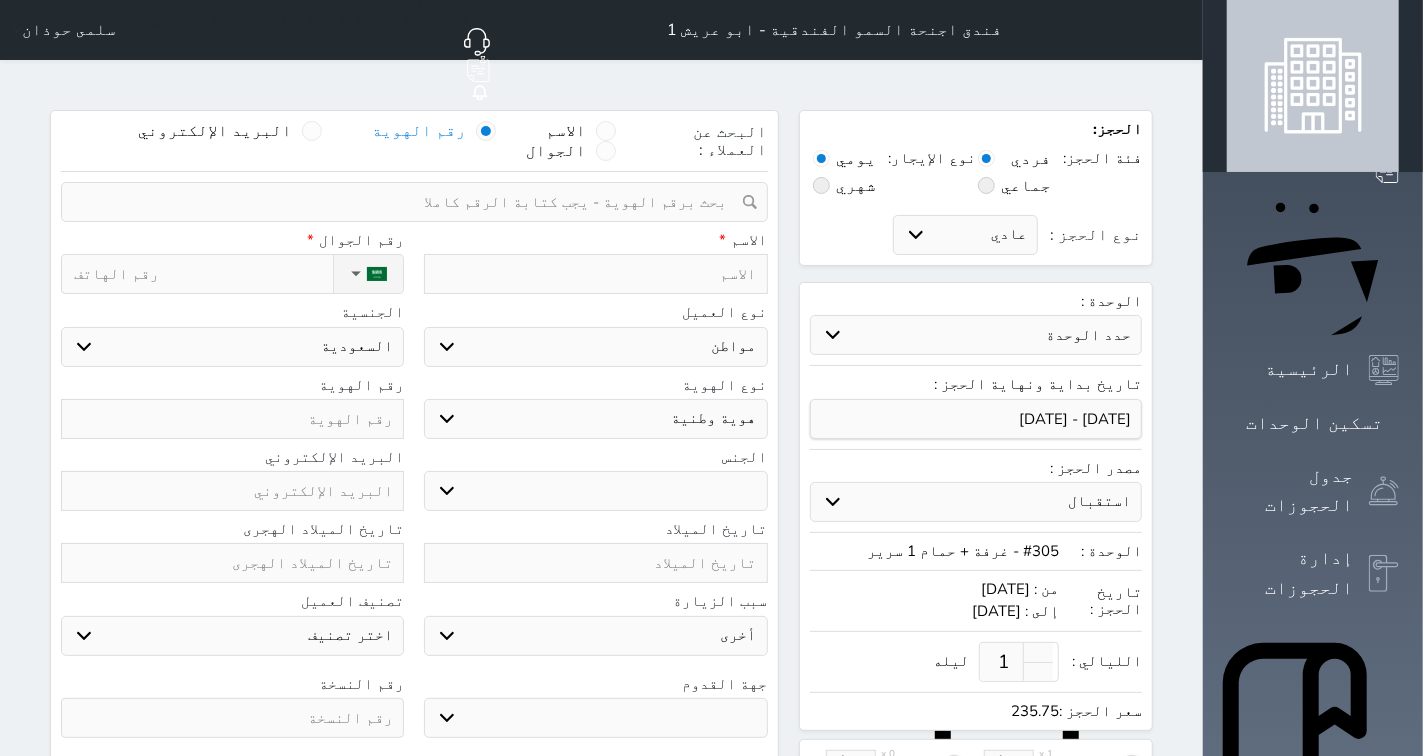 drag, startPoint x: 653, startPoint y: 142, endPoint x: 701, endPoint y: 131, distance: 49.24429 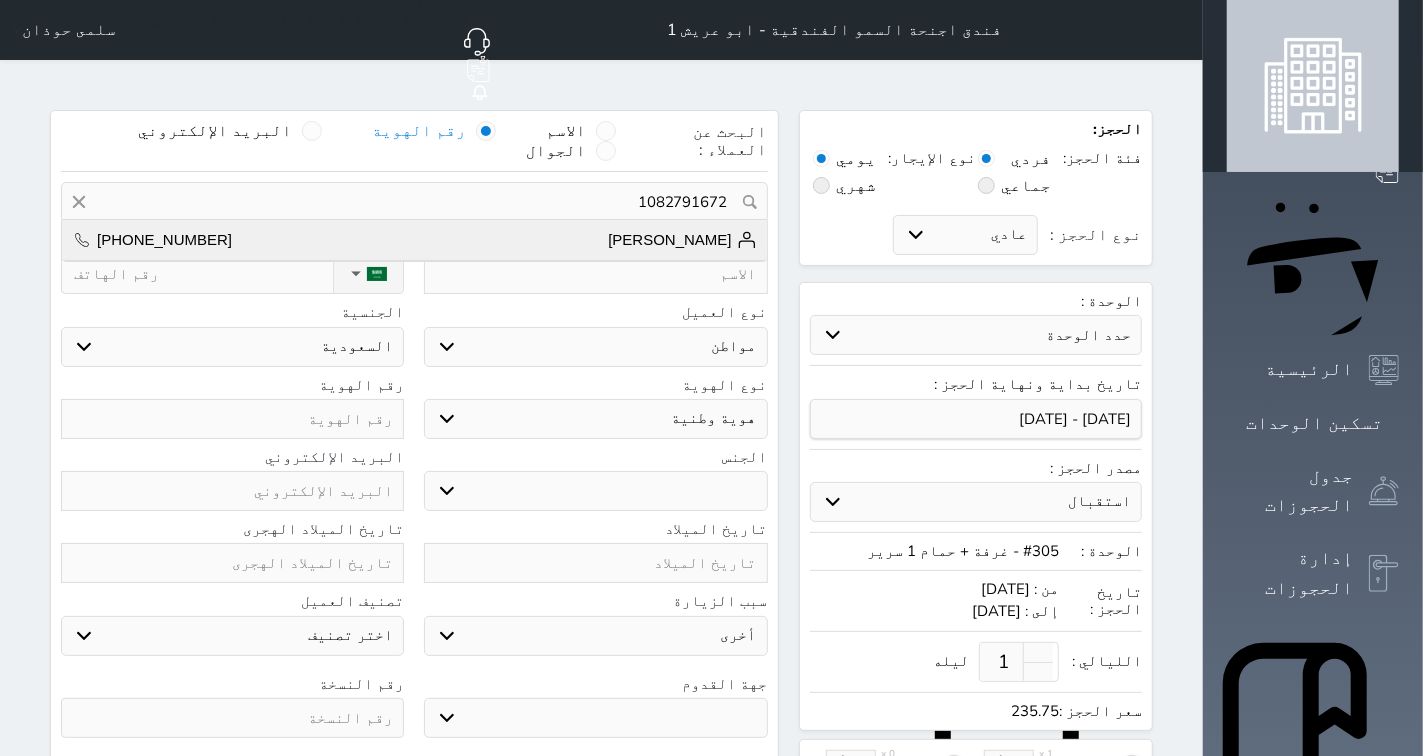 click on "[PERSON_NAME]   [PHONE_NUMBER]" at bounding box center [414, 240] 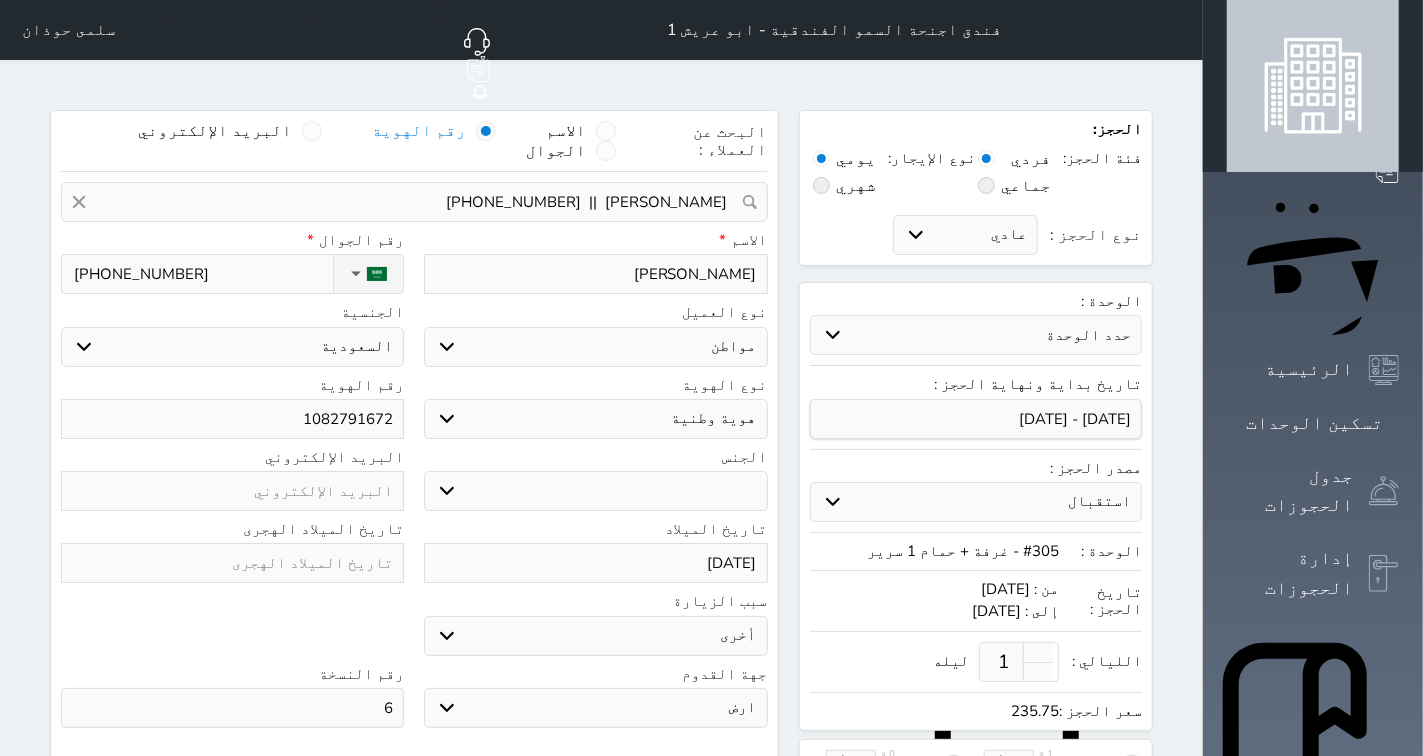 click on "[PERSON_NAME]" at bounding box center [595, 274] 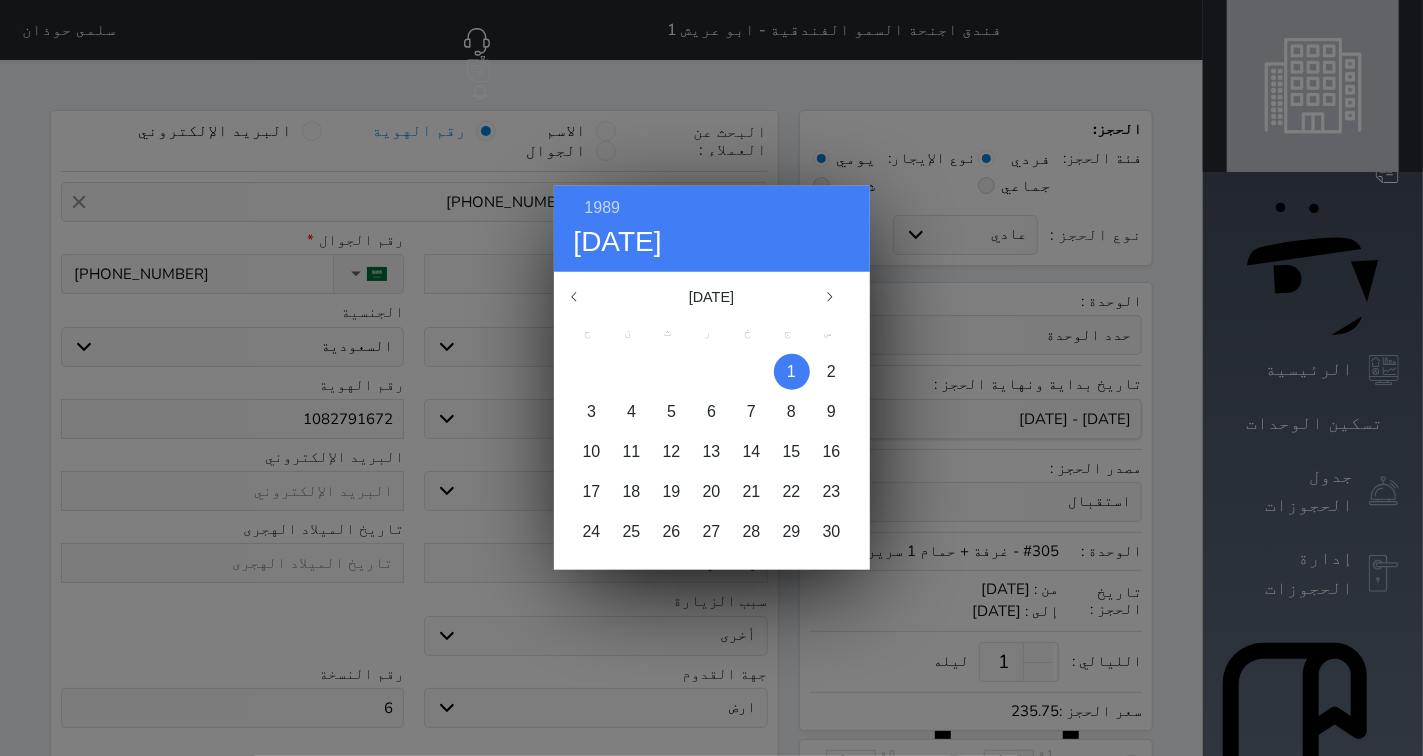 click on "1" at bounding box center [791, 371] 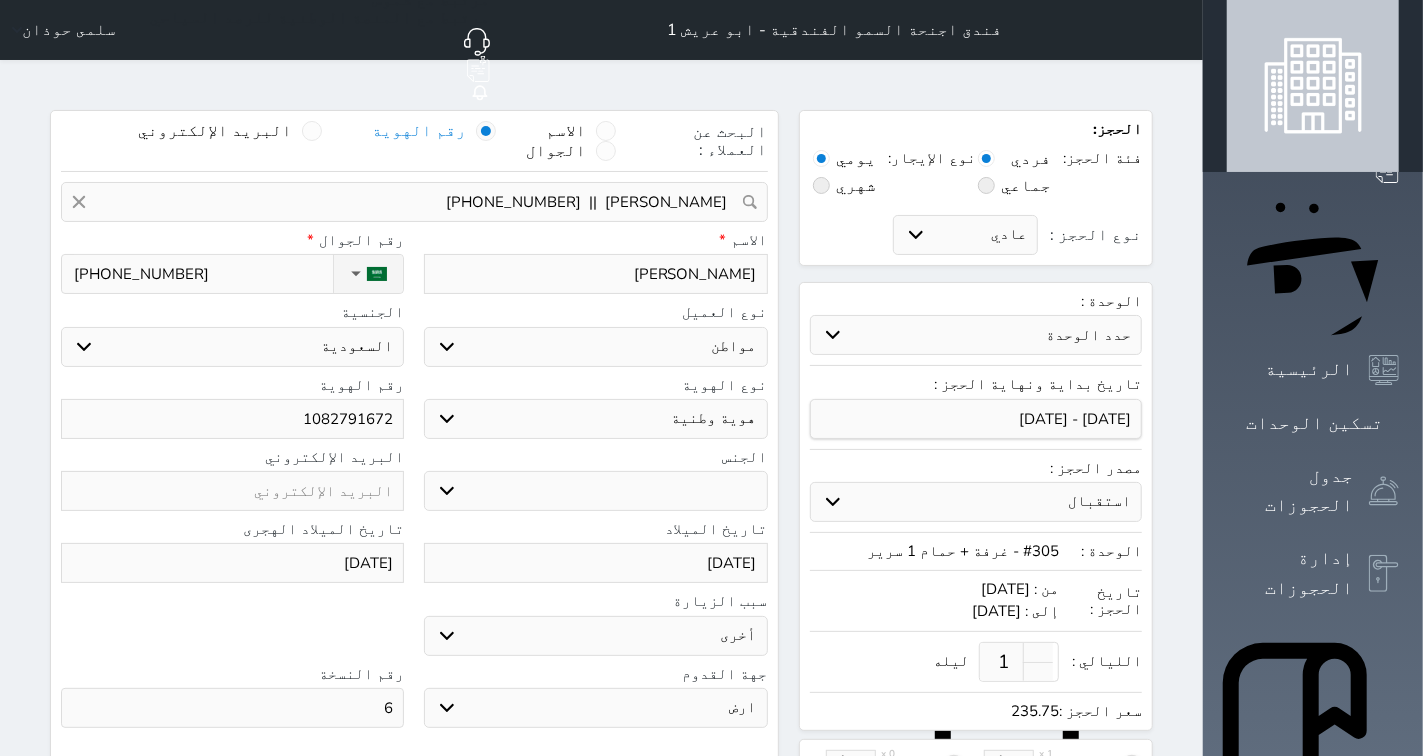 click on "[DATE]" at bounding box center [232, 563] 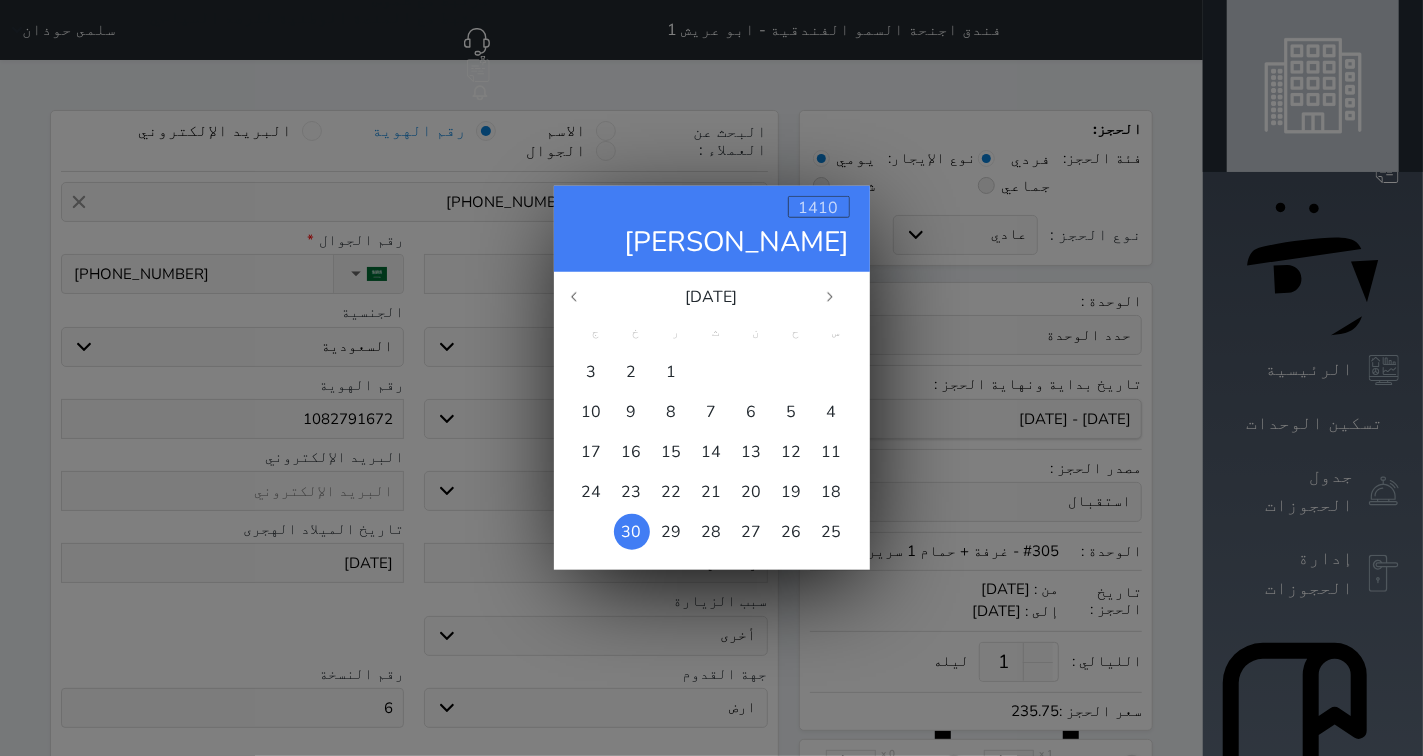 click on "1410" at bounding box center (819, 208) 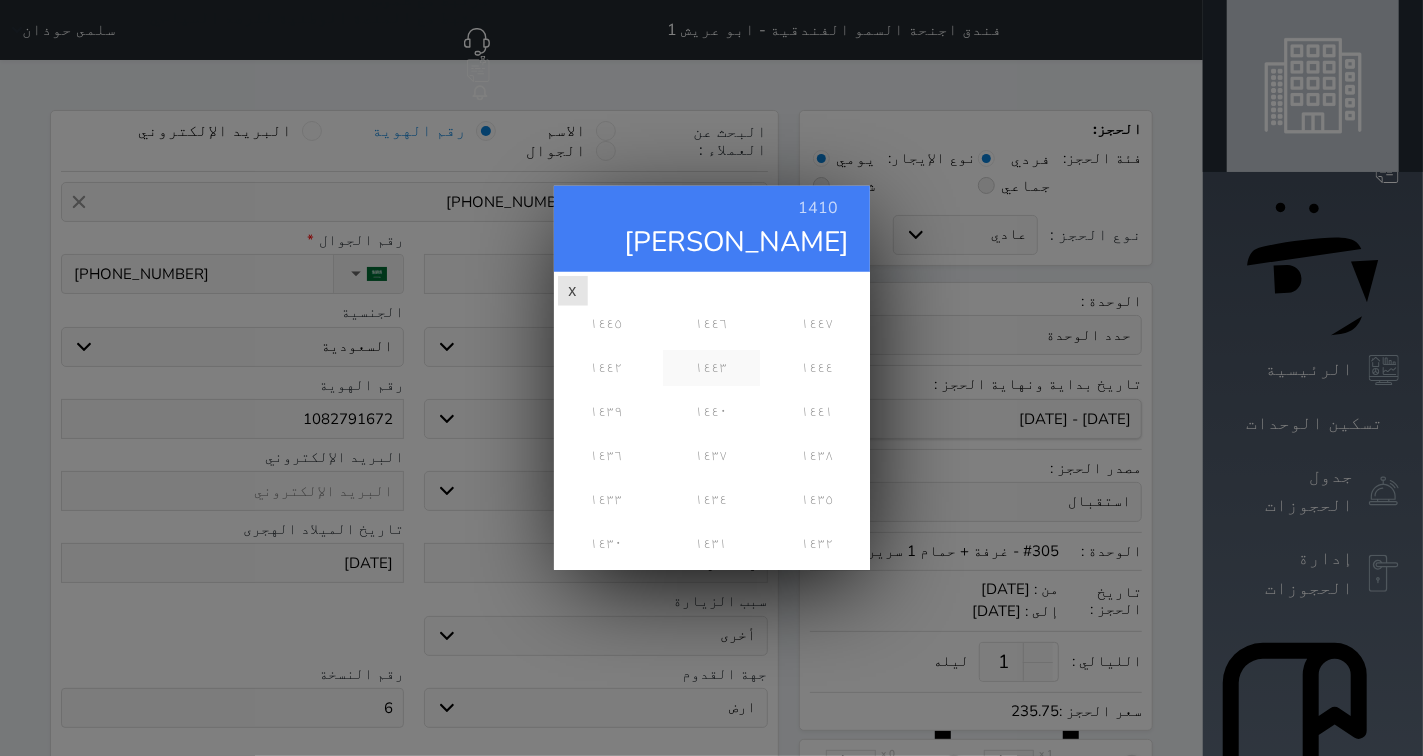 scroll, scrollTop: 444, scrollLeft: 0, axis: vertical 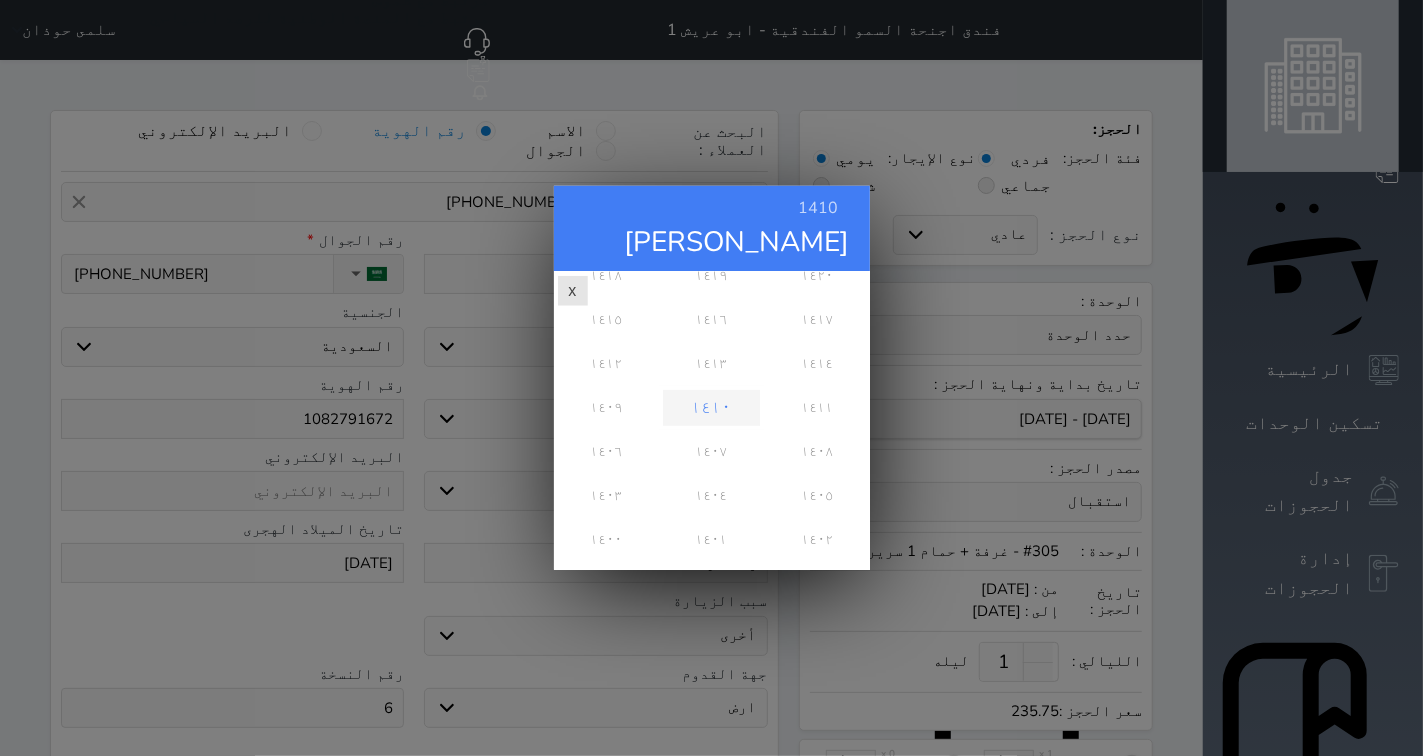 click on "١٤١٠" at bounding box center [711, 408] 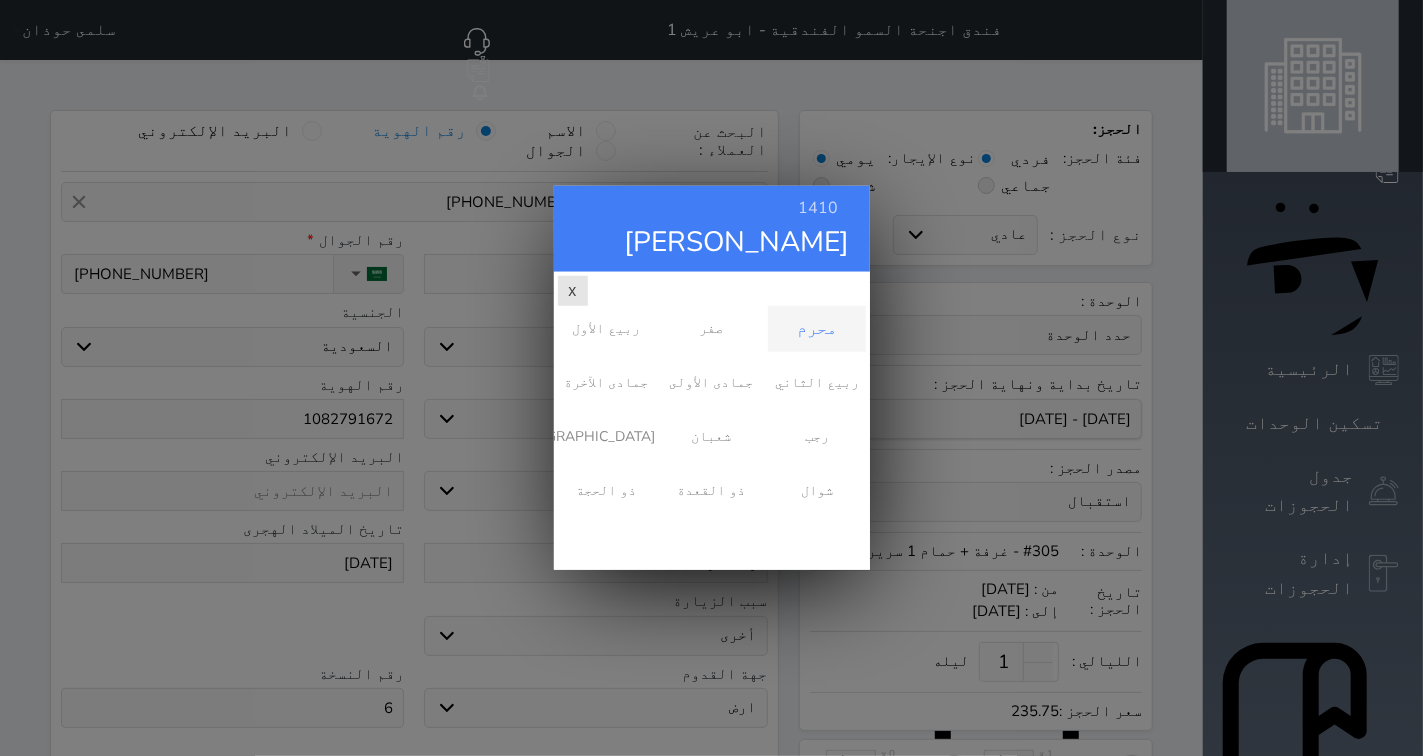 scroll, scrollTop: 0, scrollLeft: 0, axis: both 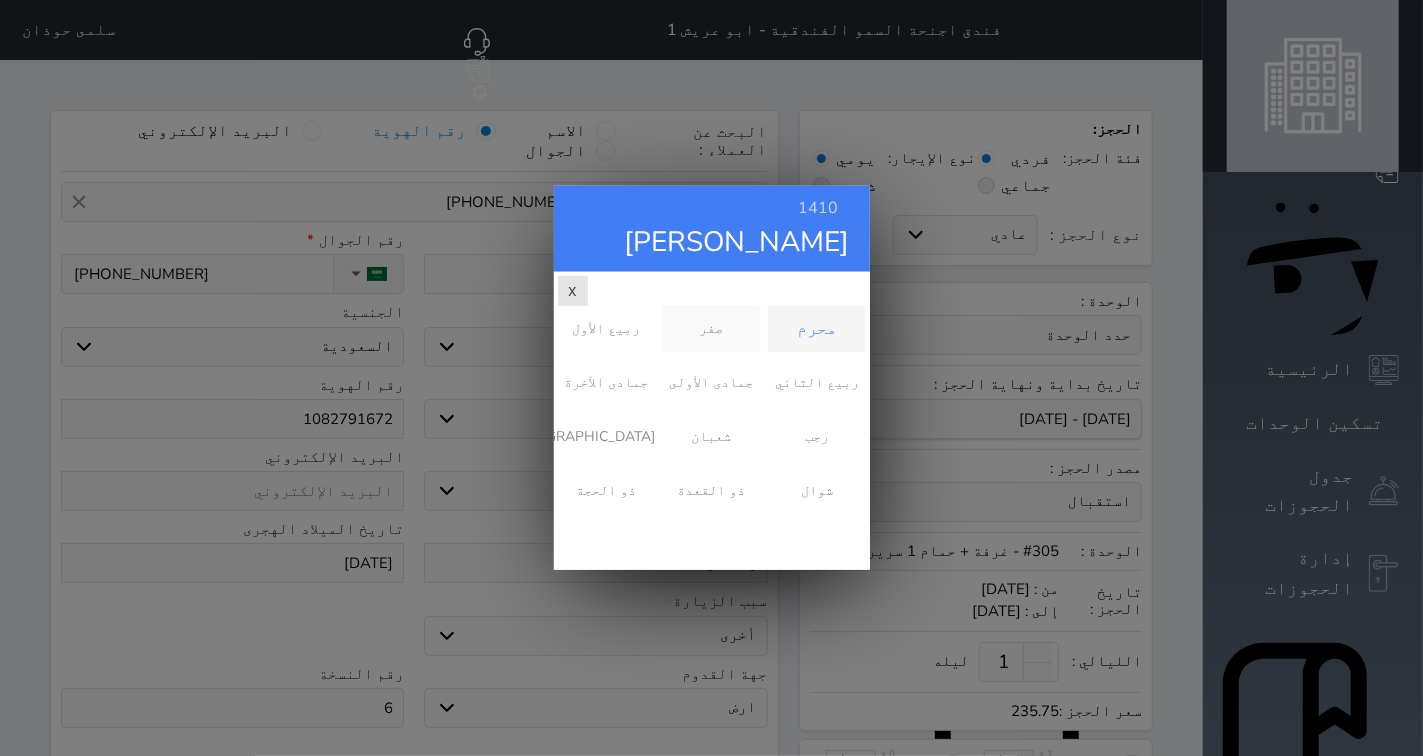 click on "صفر" at bounding box center (711, 329) 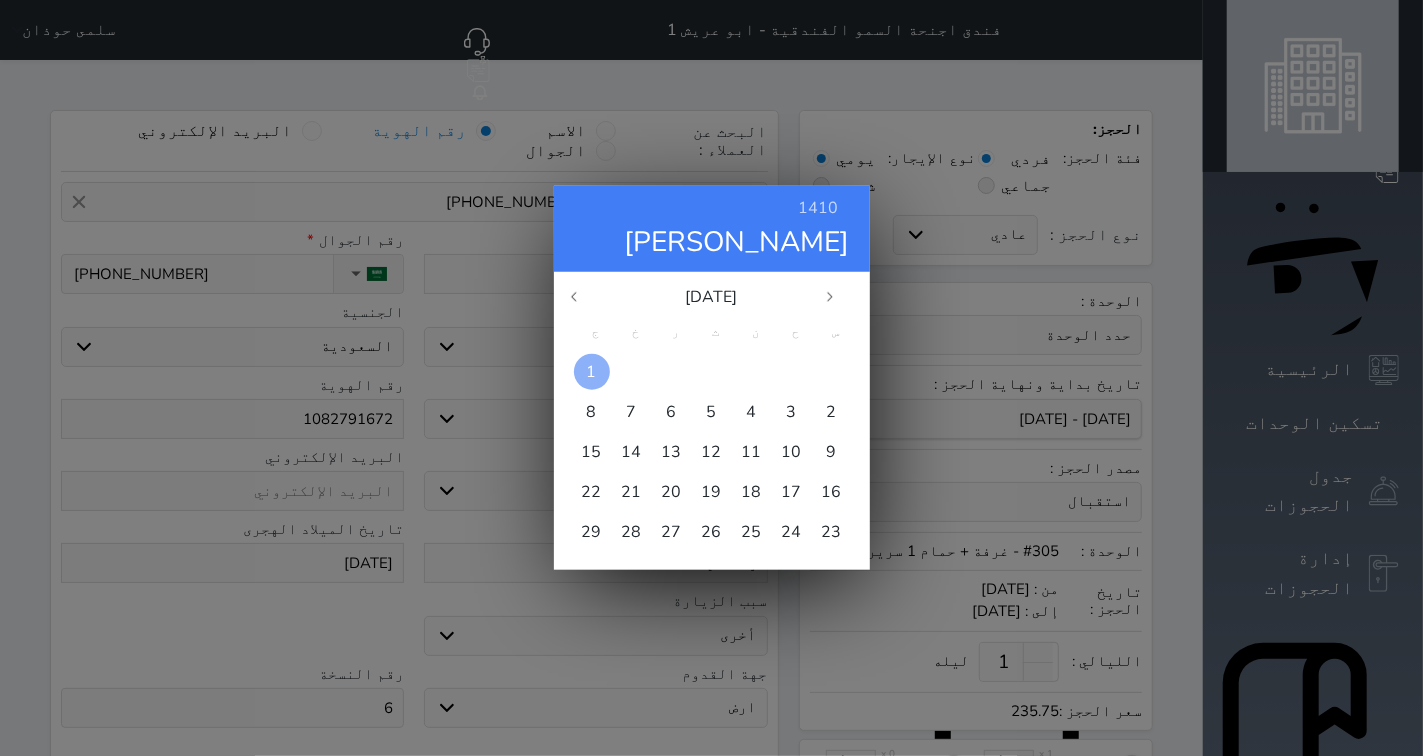 click at bounding box center (592, 372) 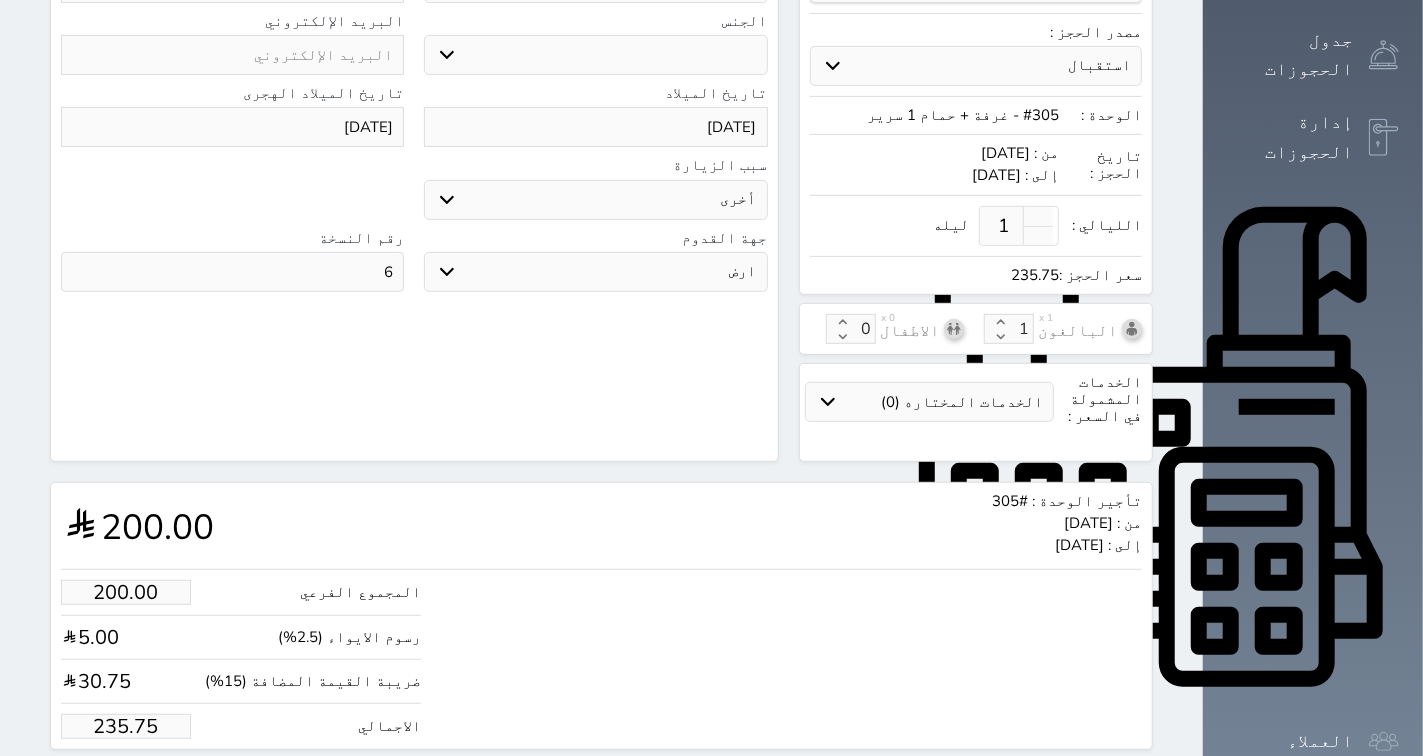 scroll, scrollTop: 444, scrollLeft: 0, axis: vertical 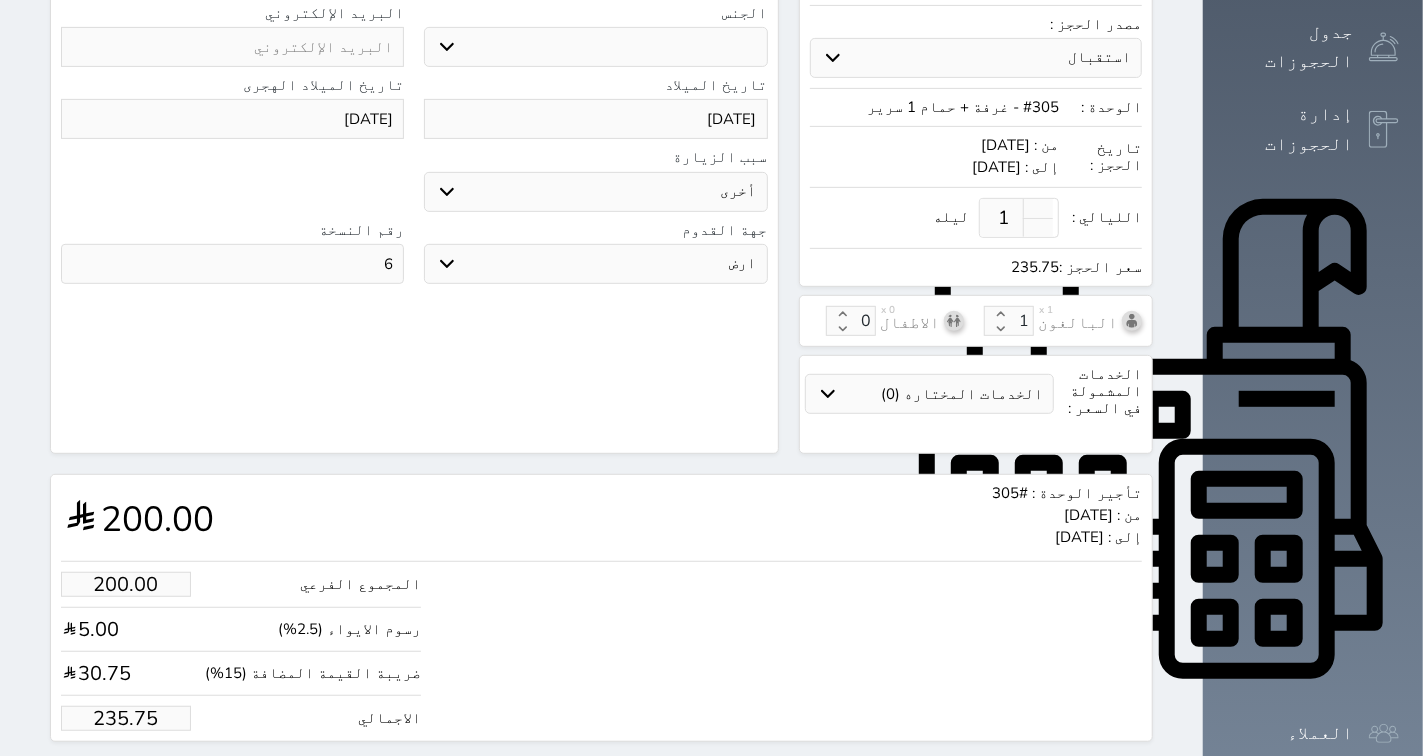 drag, startPoint x: 62, startPoint y: 677, endPoint x: 203, endPoint y: 663, distance: 141.69333 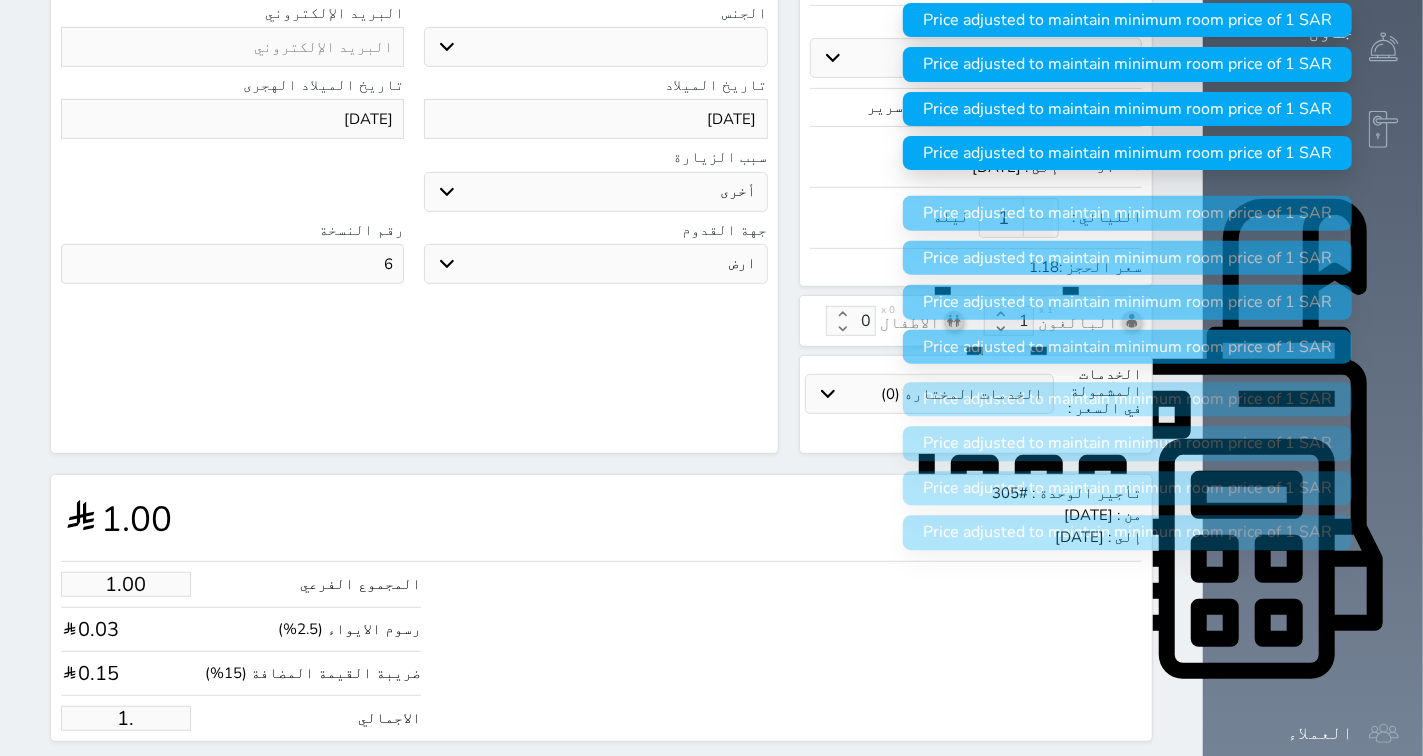 type on "1" 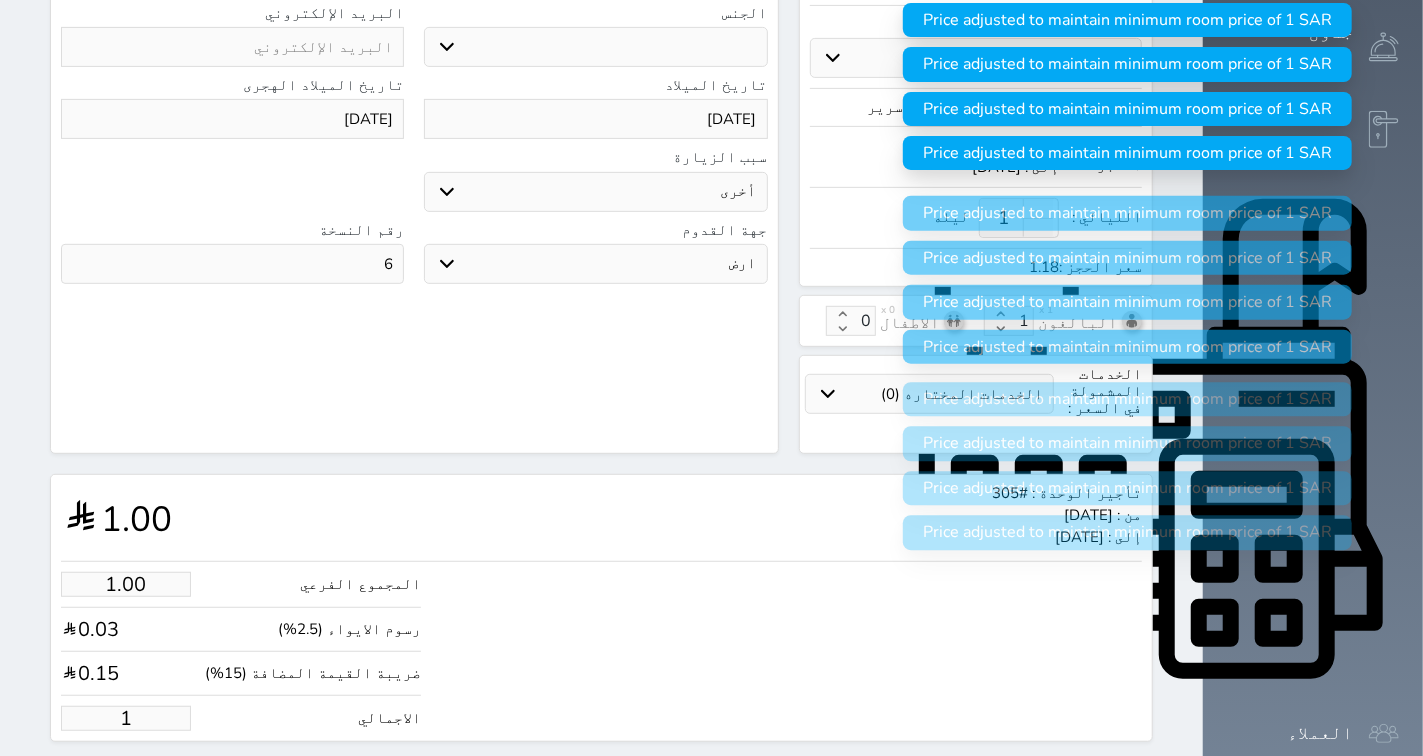 type 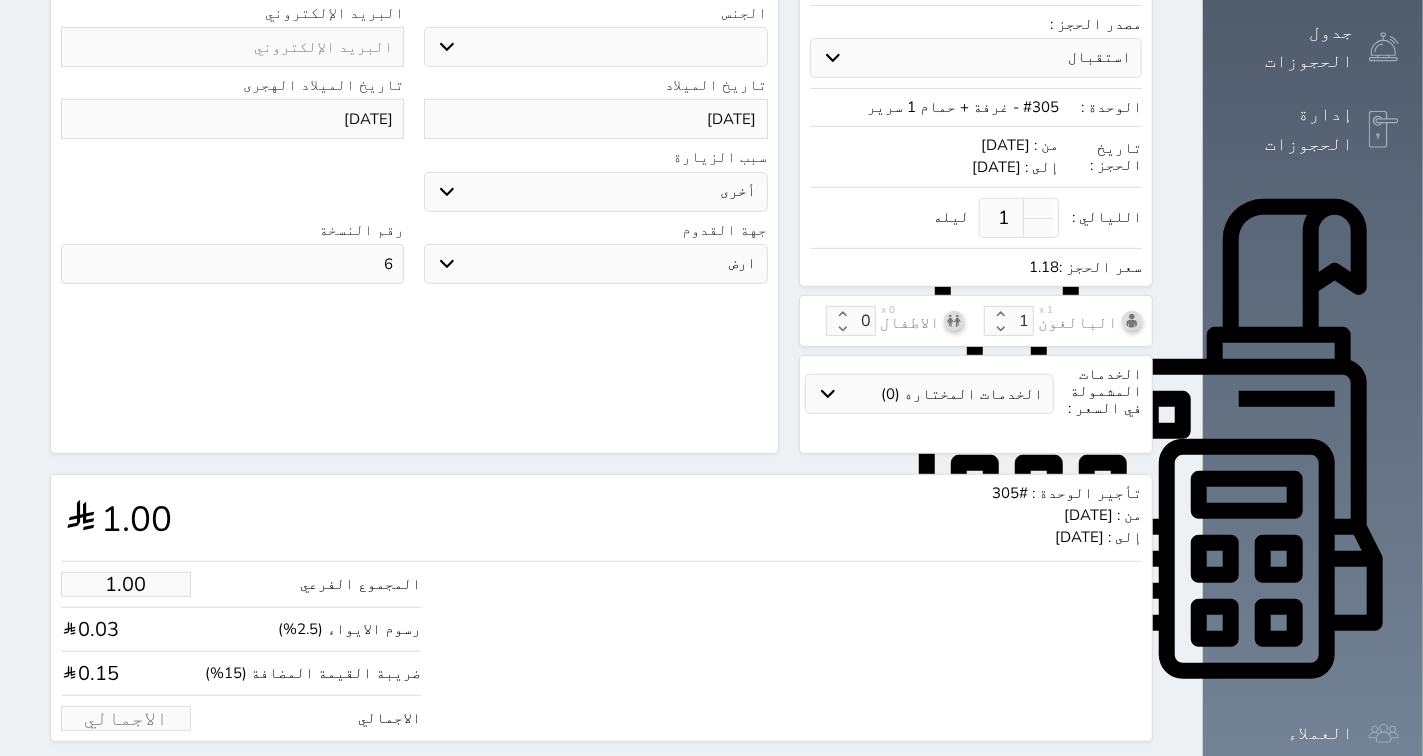 type on "1.70" 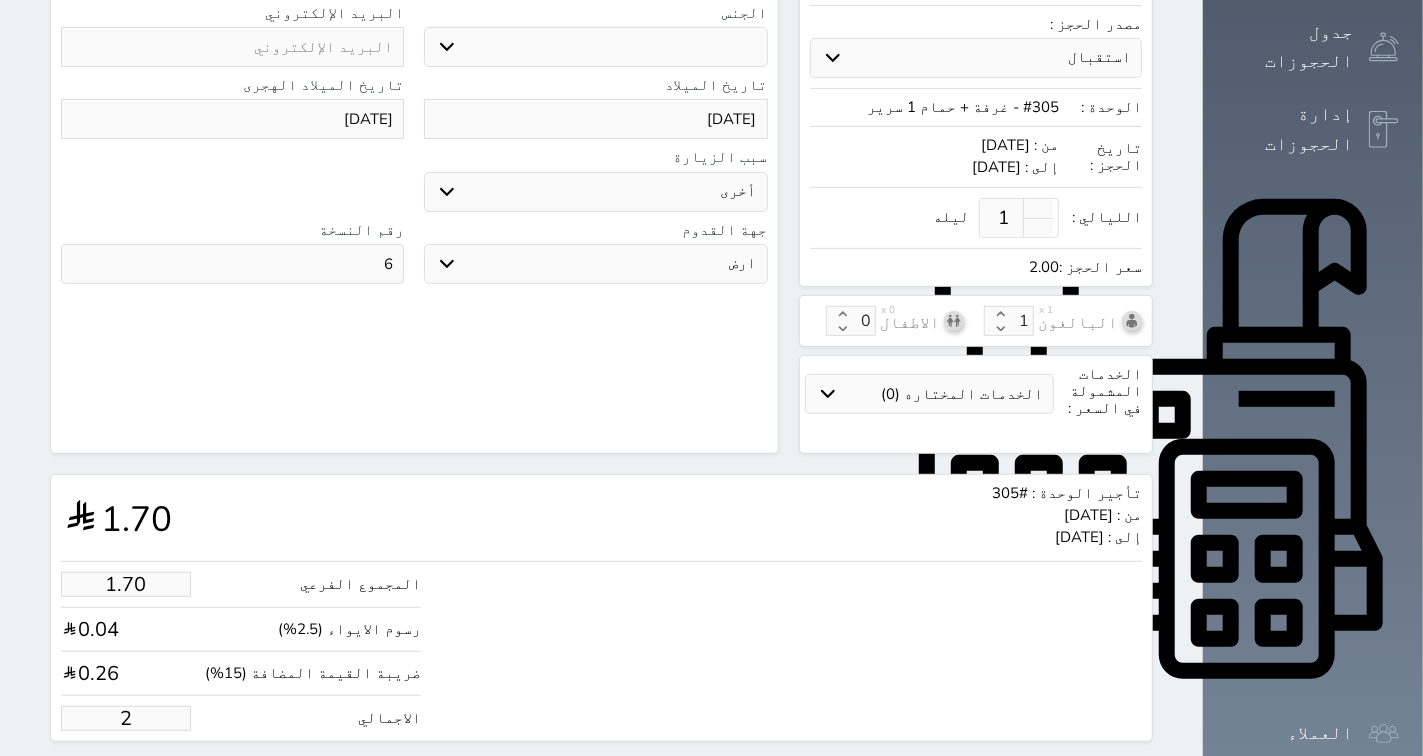 type on "16.97" 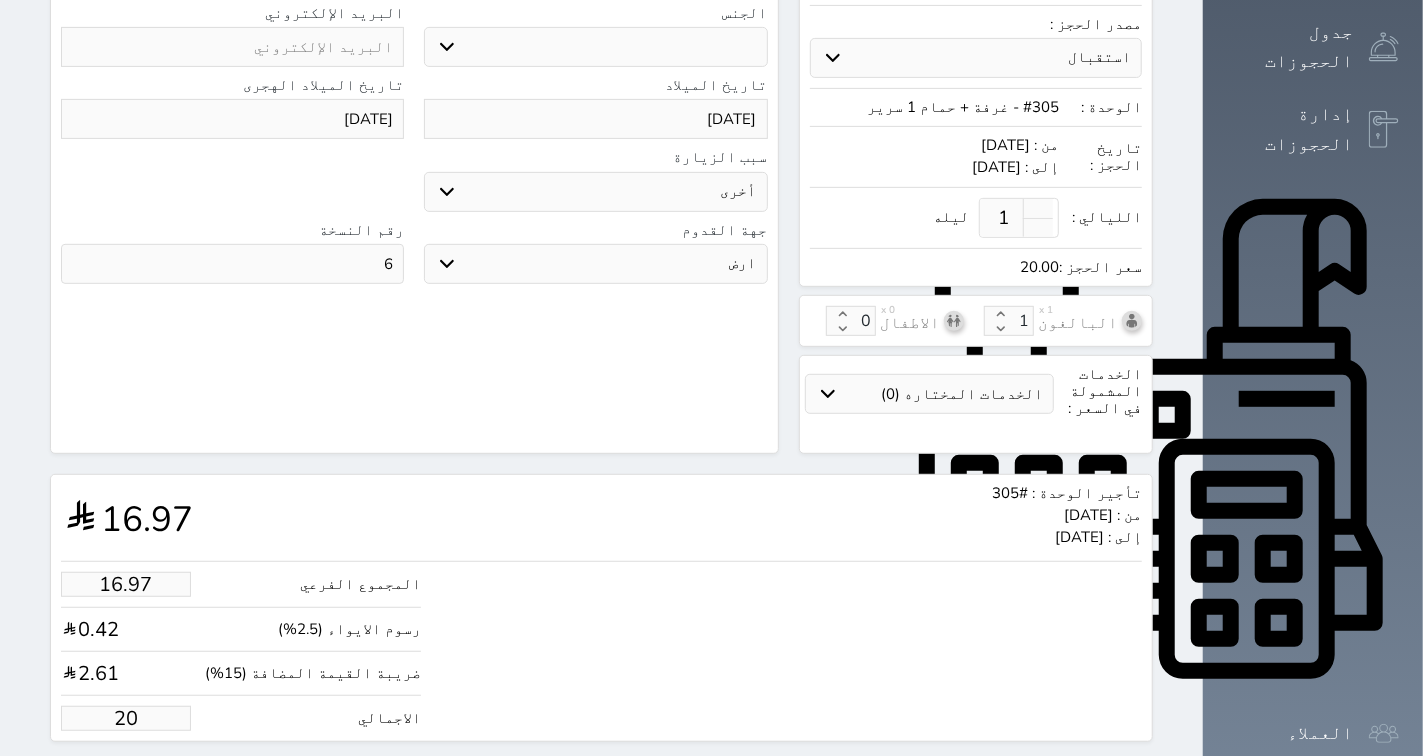 type on "169.67" 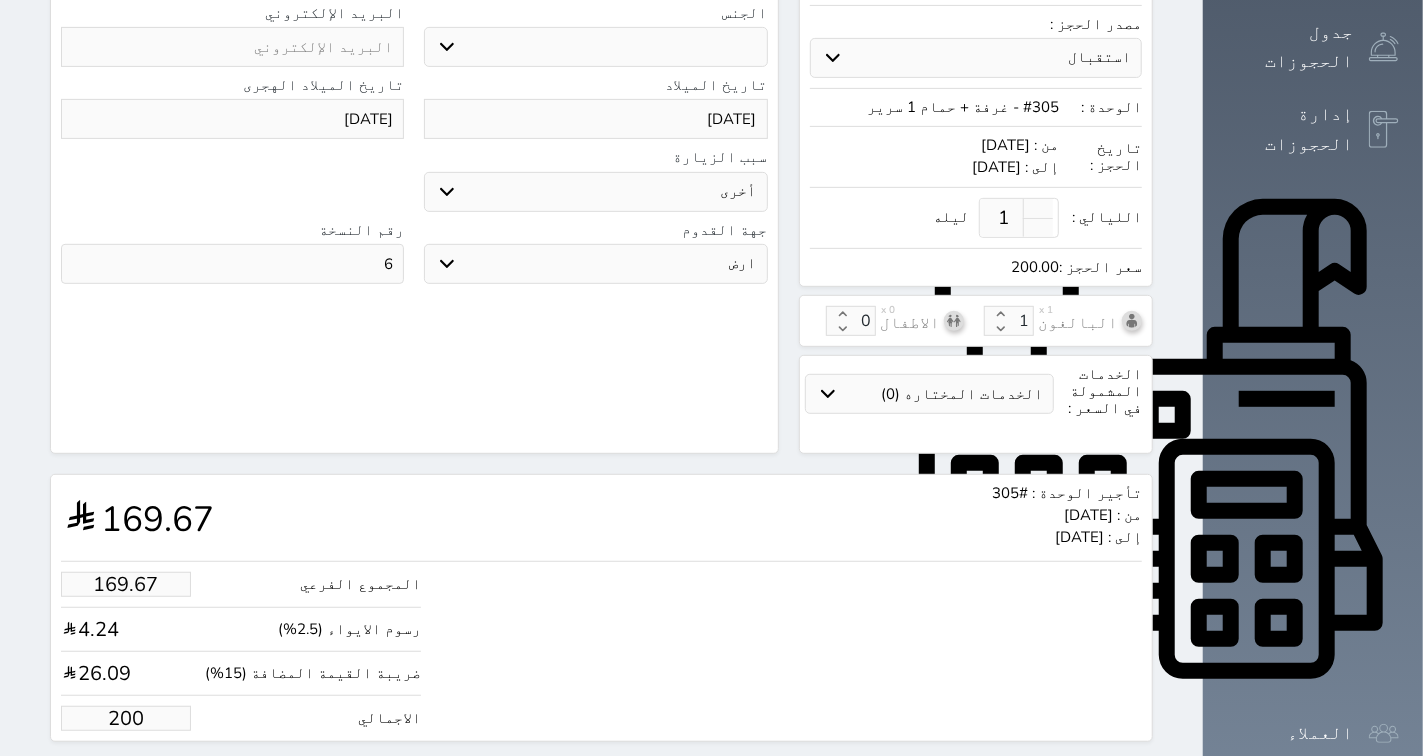 type on "200.00" 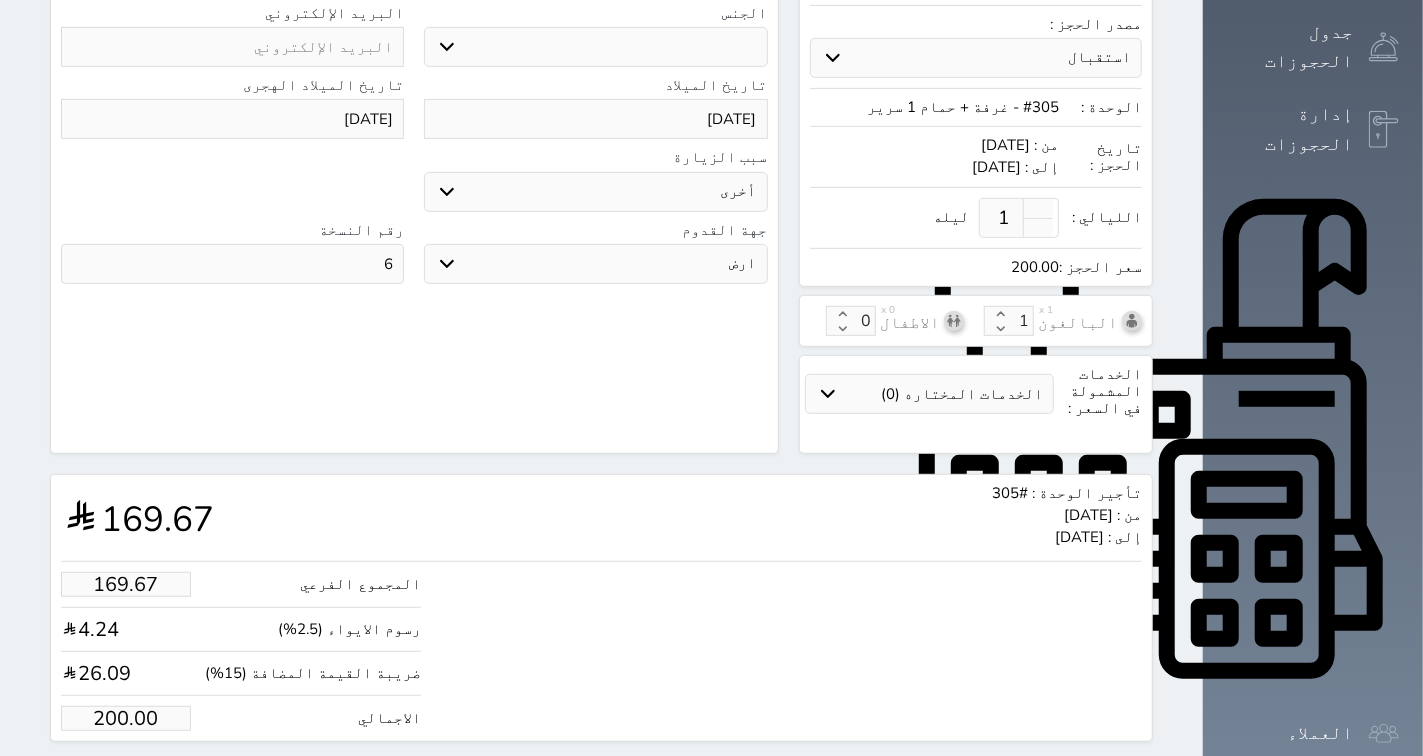 click on "حجز" at bounding box center (156, 779) 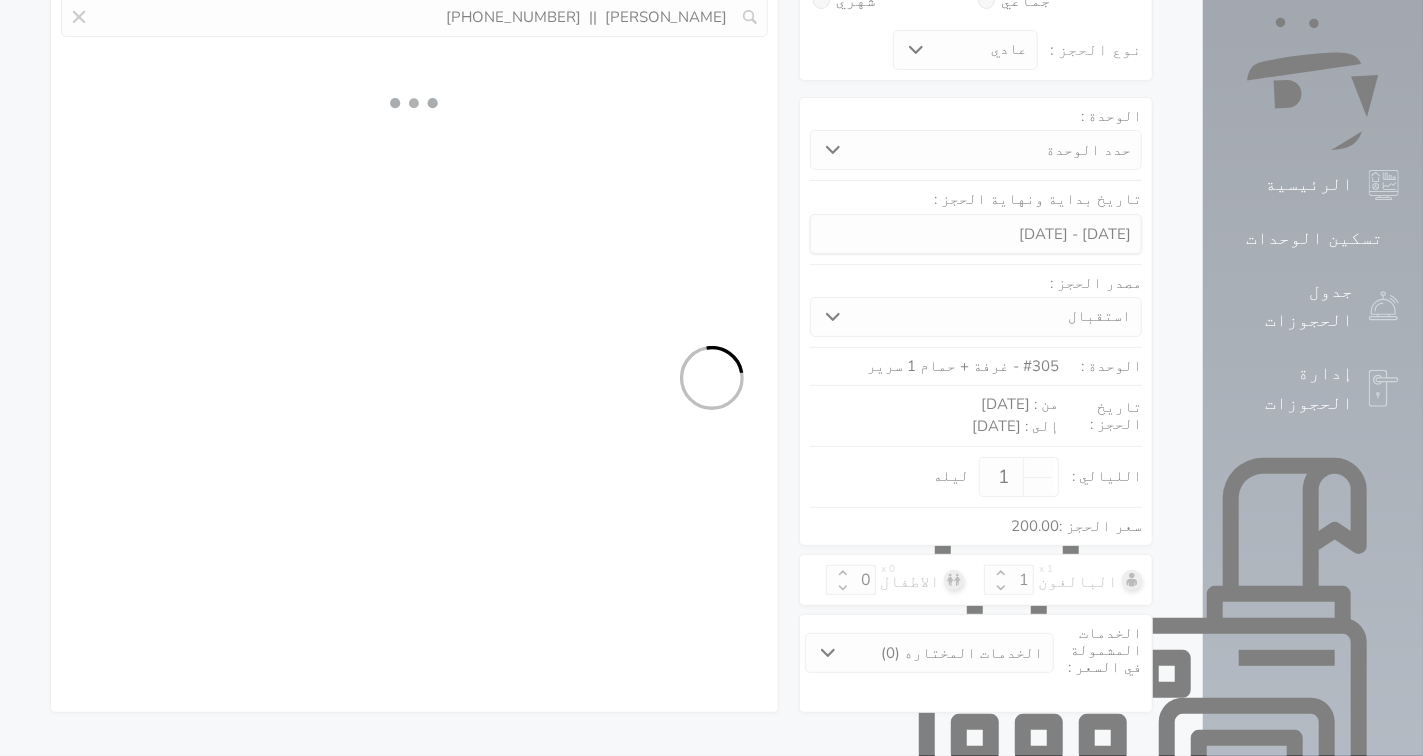 select on "1" 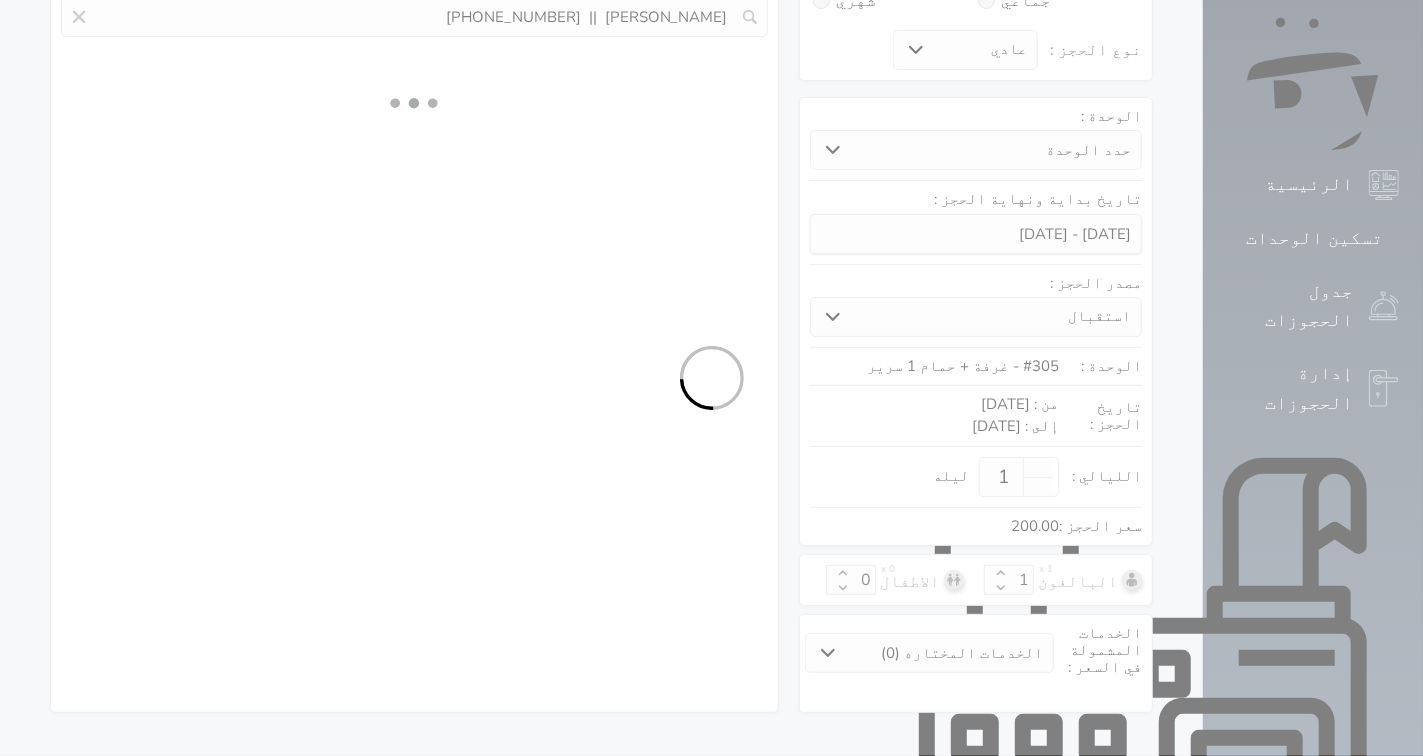 select on "113" 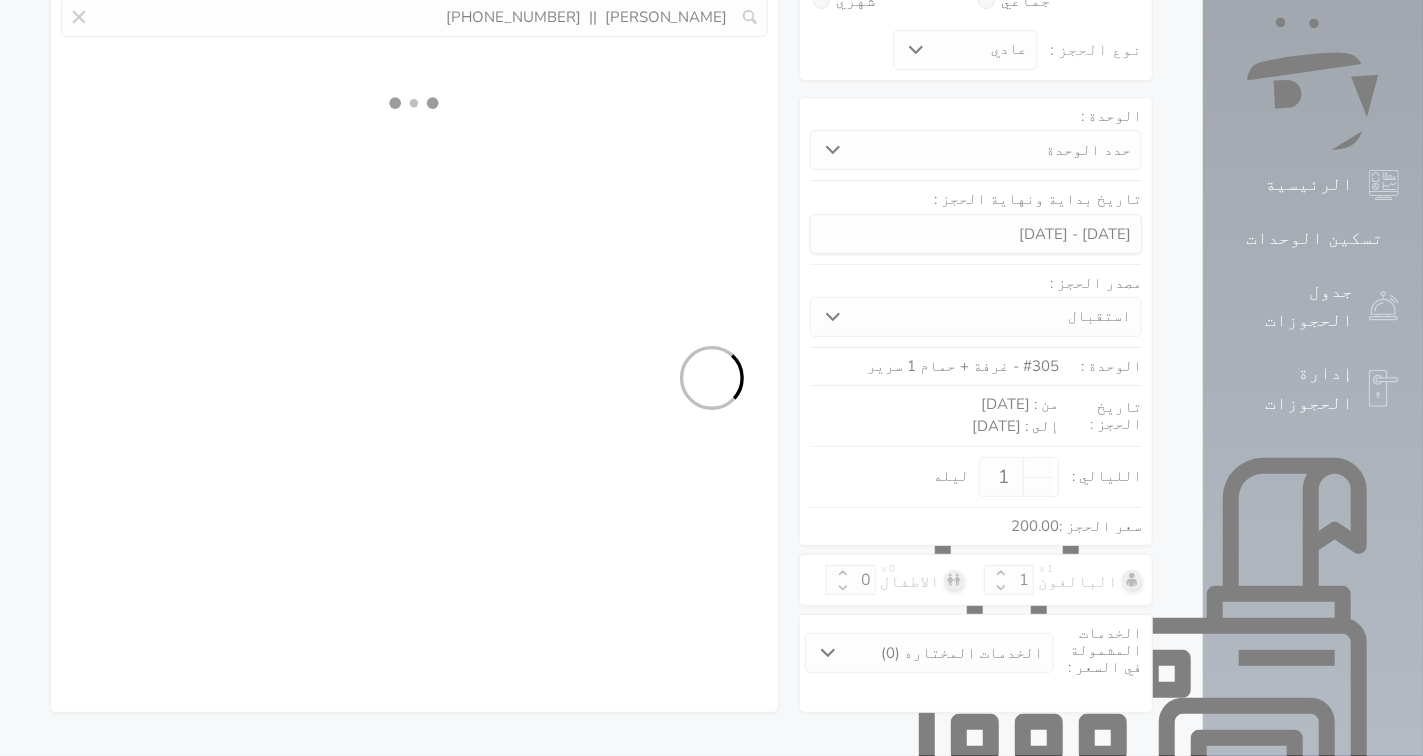 select on "1" 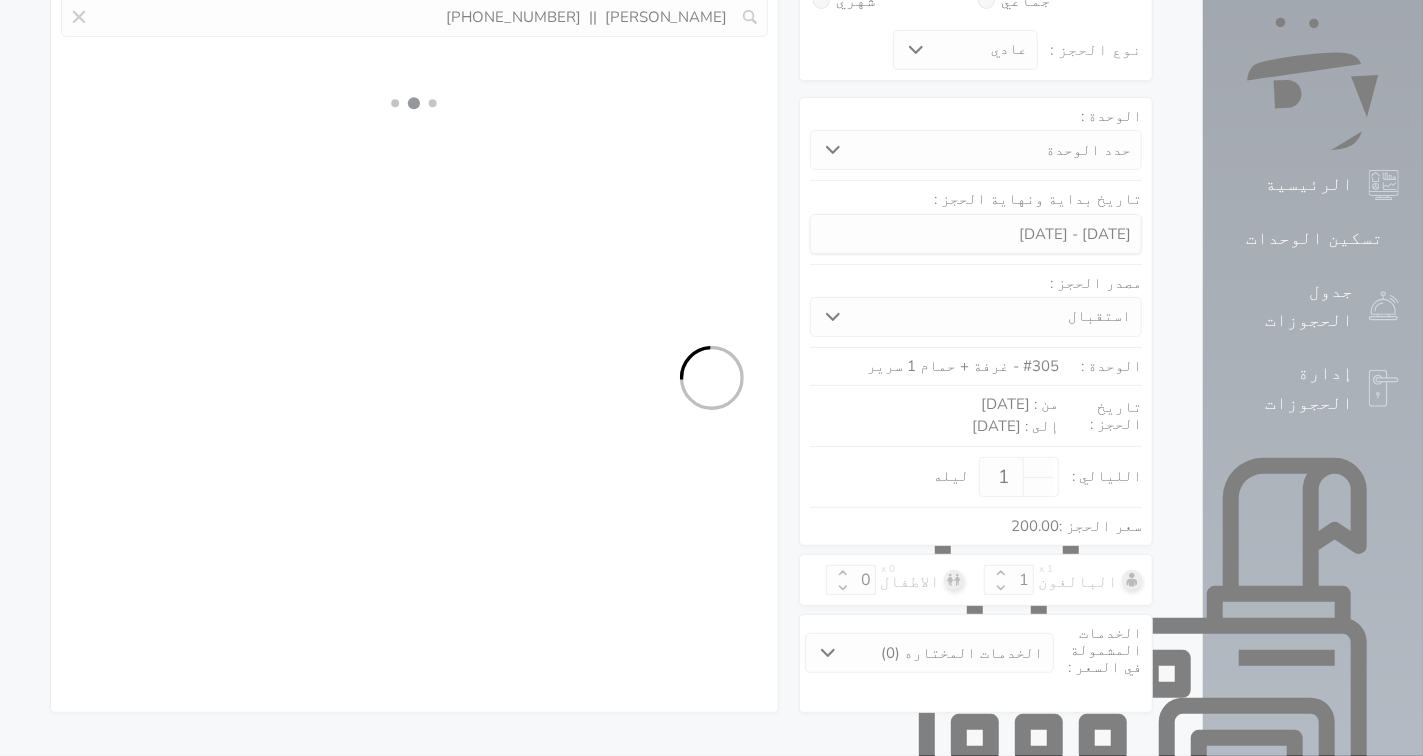 select on "7" 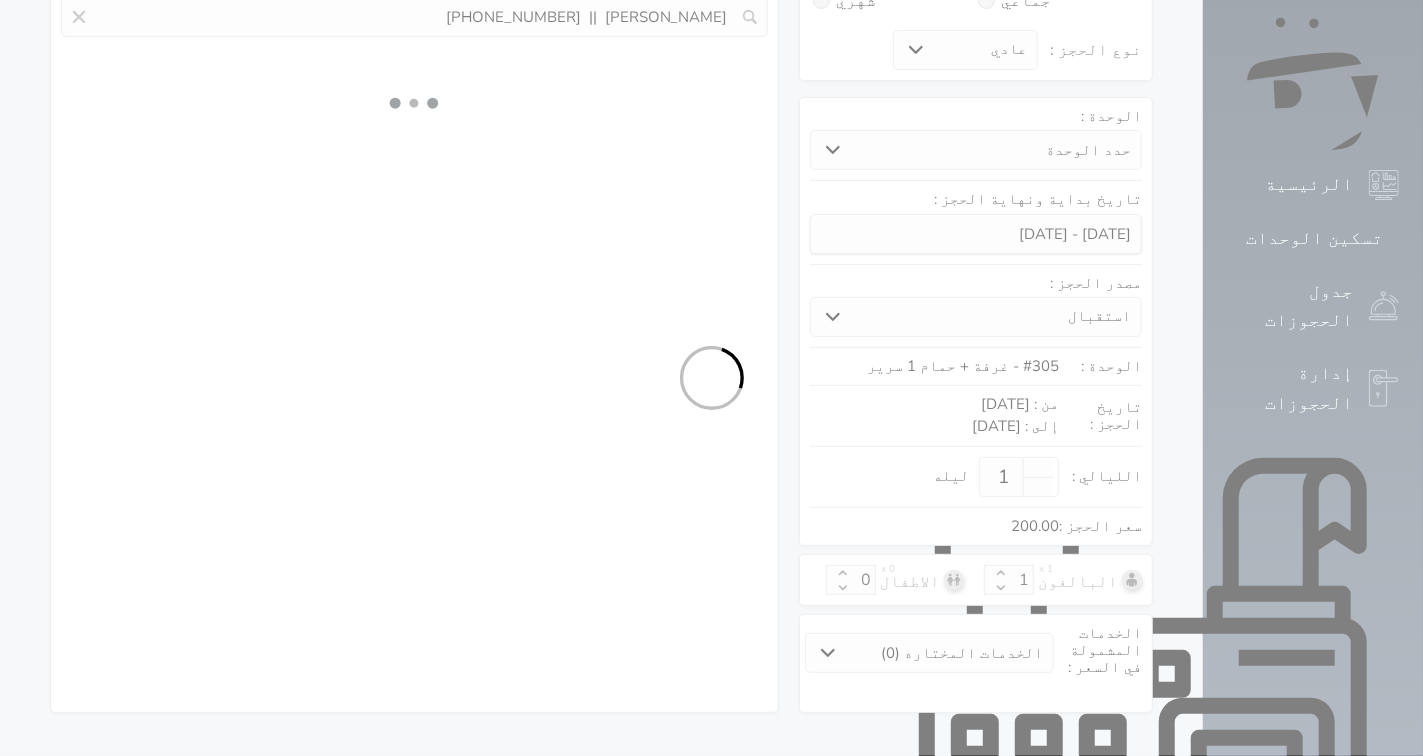select on "9" 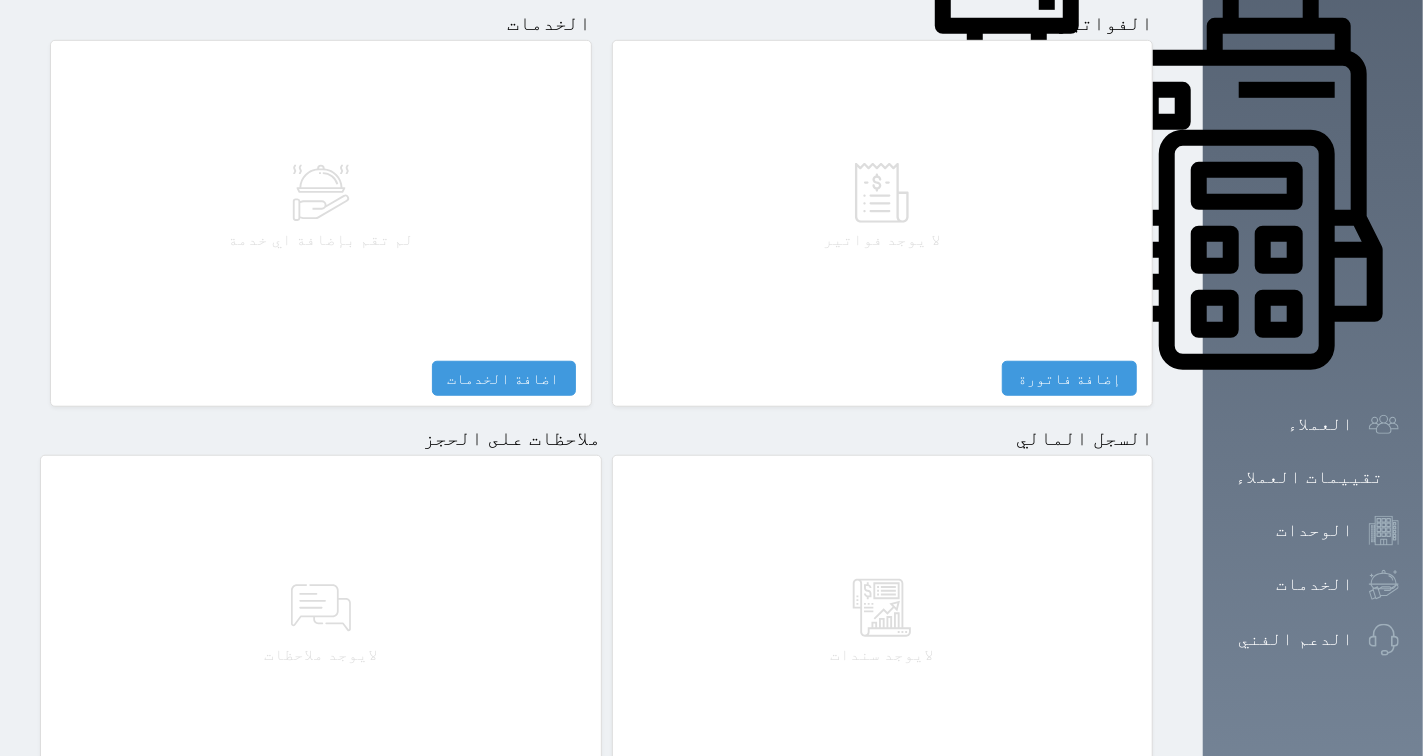 scroll, scrollTop: 946, scrollLeft: 0, axis: vertical 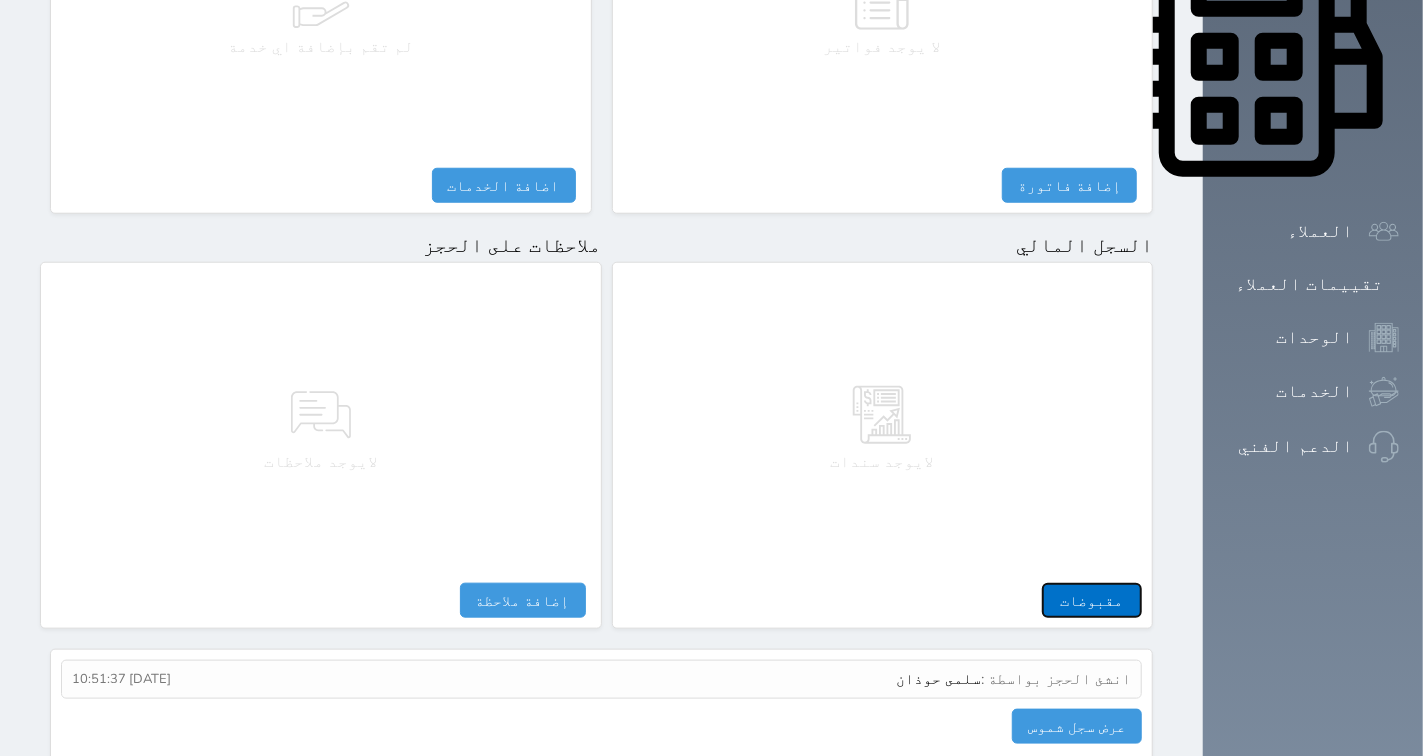 click on "مقبوضات" at bounding box center [1092, 600] 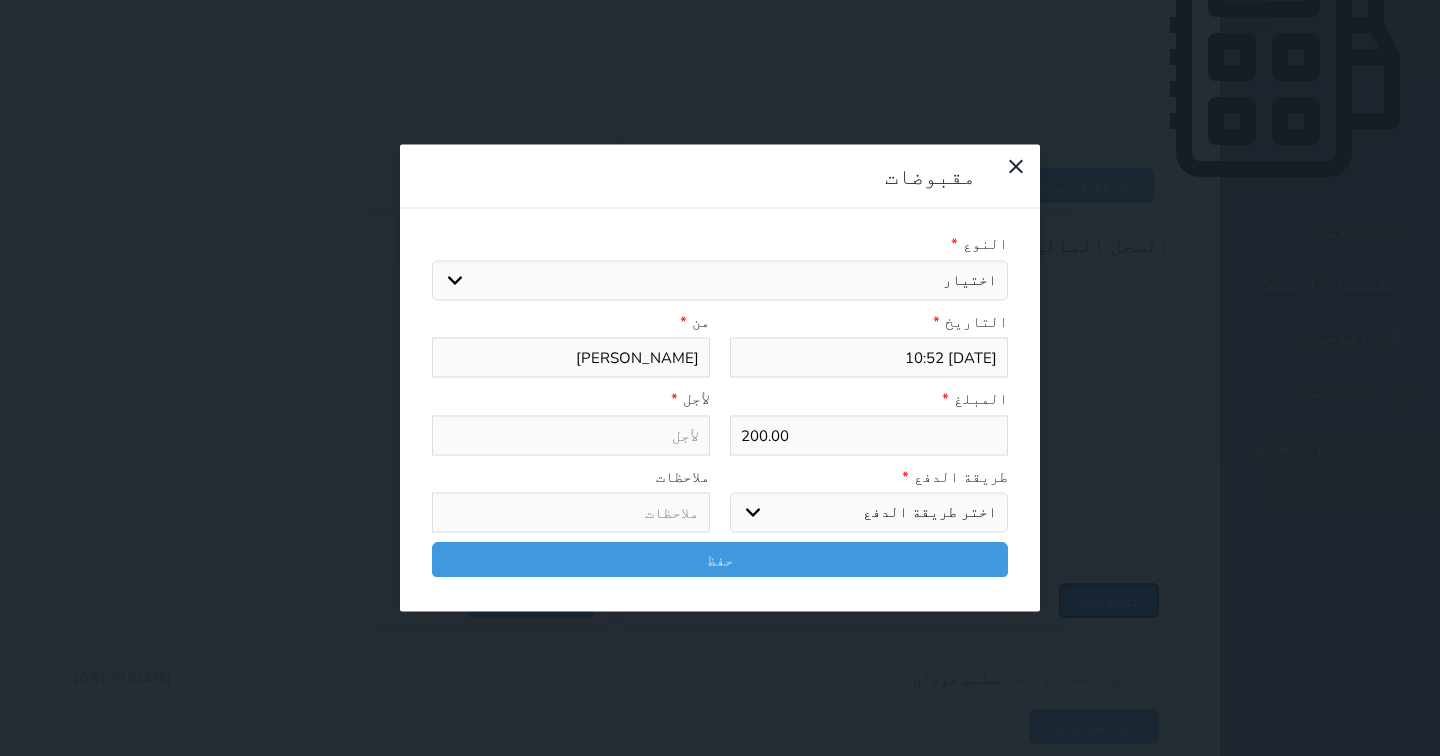 select 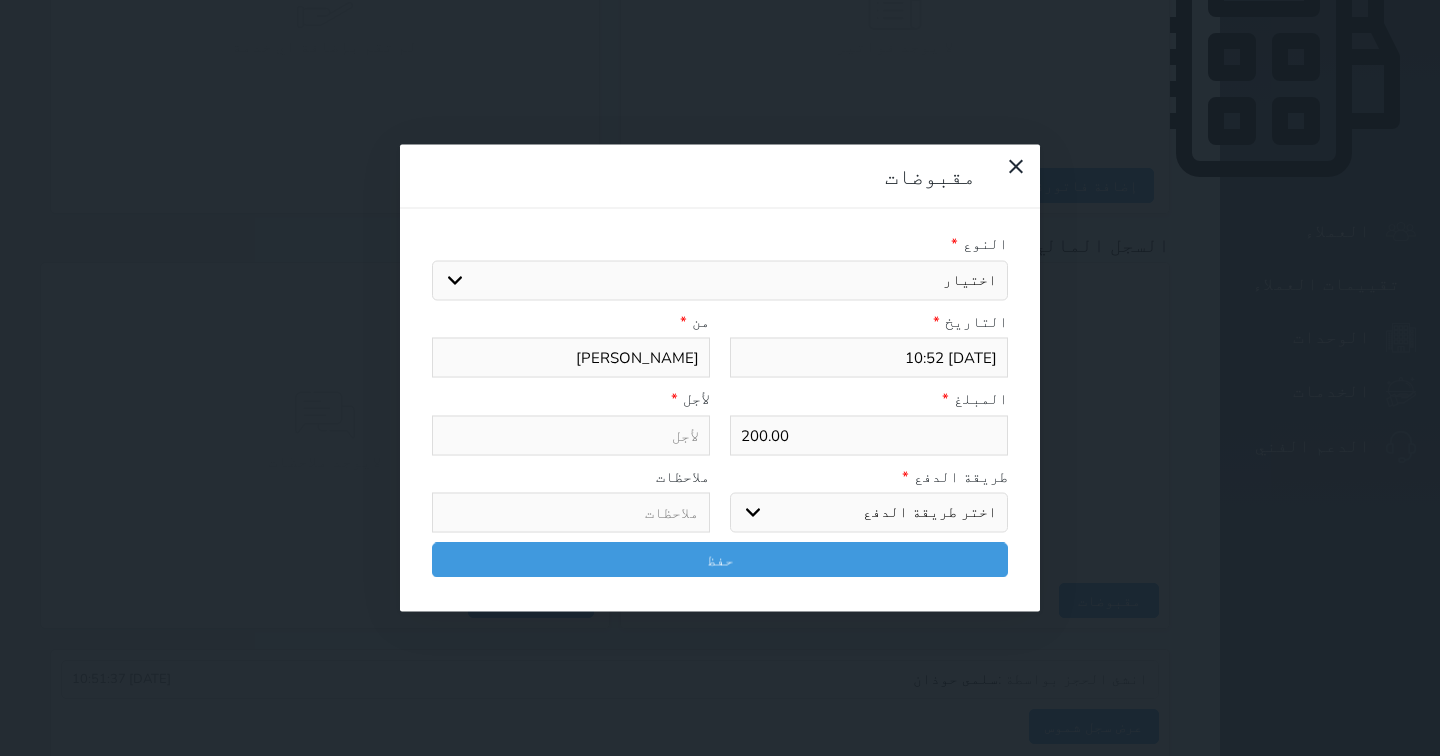 click on "اختيار   مقبوضات عامة قيمة إيجار فواتير تامين عربون لا ينطبق آخر مغسلة واي فاي - الإنترنت مواقف السيارات طعام الأغذية والمشروبات مشروبات المشروبات الباردة المشروبات الساخنة الإفطار غداء عشاء مخبز و كعك حمام سباحة الصالة الرياضية سبا و خدمات الجمال اختيار وإسقاط (خدمات النقل) ميني بار كابل - تلفزيون سرير إضافي تصفيف الشعر التسوق خدمات الجولات السياحية المنظمة خدمات الدليل السياحي" at bounding box center (720, 280) 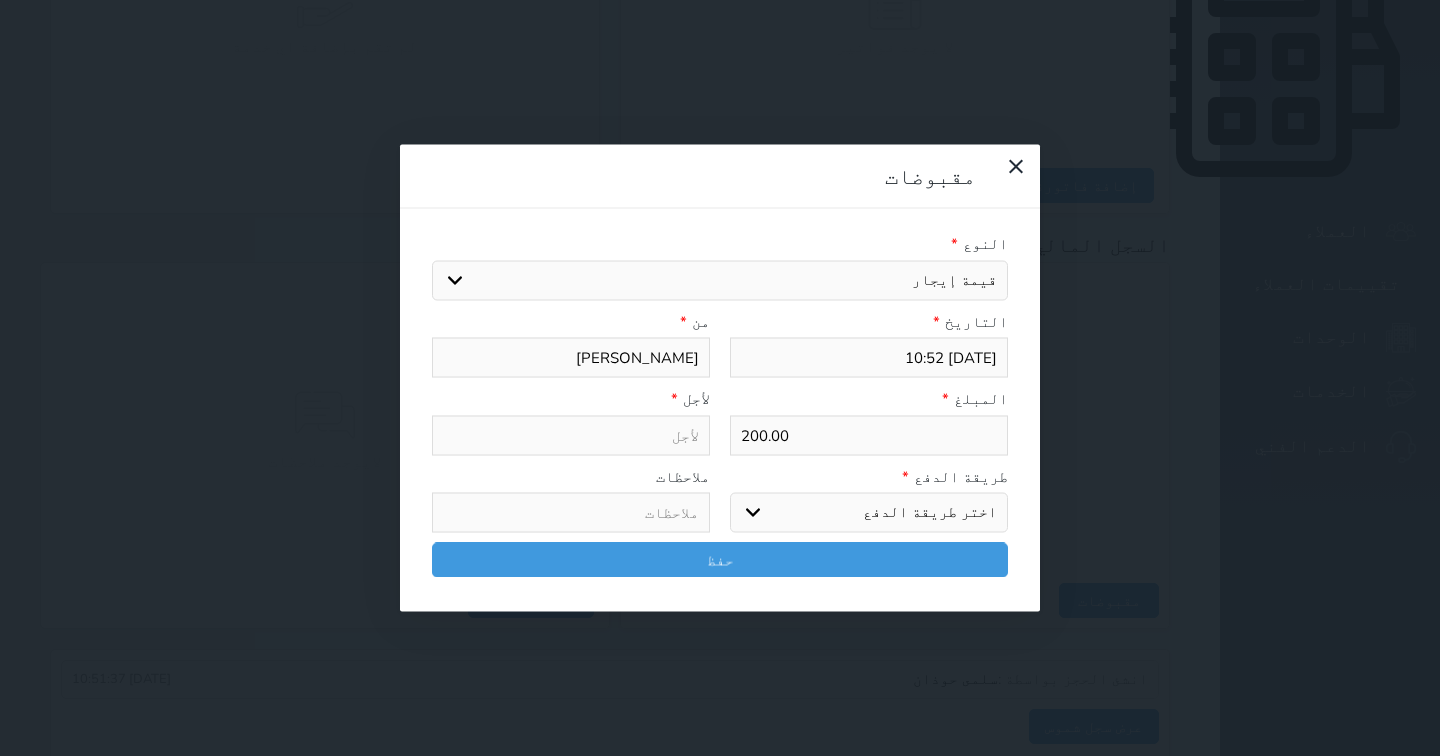 click on "اختيار   مقبوضات عامة قيمة إيجار فواتير تامين عربون لا ينطبق آخر مغسلة واي فاي - الإنترنت مواقف السيارات طعام الأغذية والمشروبات مشروبات المشروبات الباردة المشروبات الساخنة الإفطار غداء عشاء مخبز و كعك حمام سباحة الصالة الرياضية سبا و خدمات الجمال اختيار وإسقاط (خدمات النقل) ميني بار كابل - تلفزيون سرير إضافي تصفيف الشعر التسوق خدمات الجولات السياحية المنظمة خدمات الدليل السياحي" at bounding box center (720, 280) 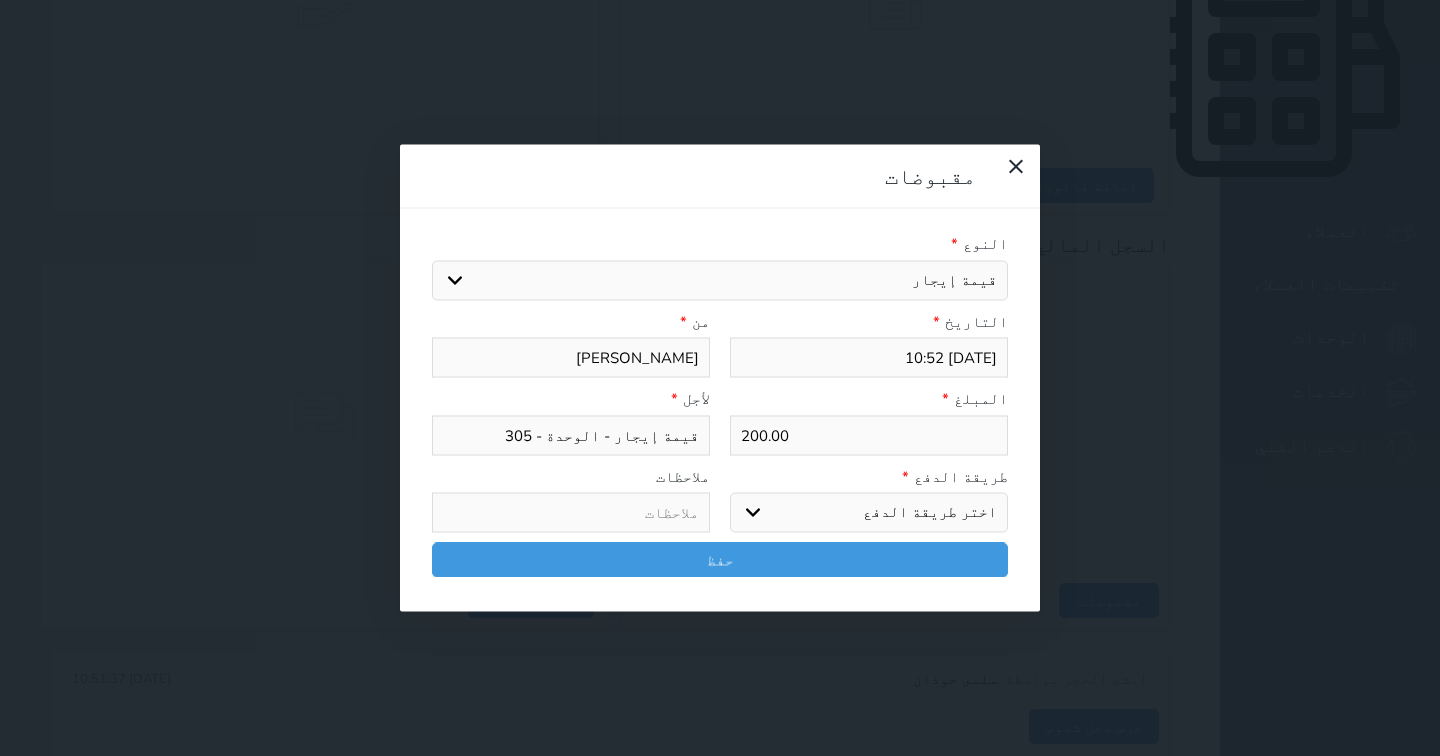 click on "اختر طريقة الدفع   دفع نقدى   تحويل بنكى   مدى   بطاقة ائتمان   آجل" at bounding box center (869, 513) 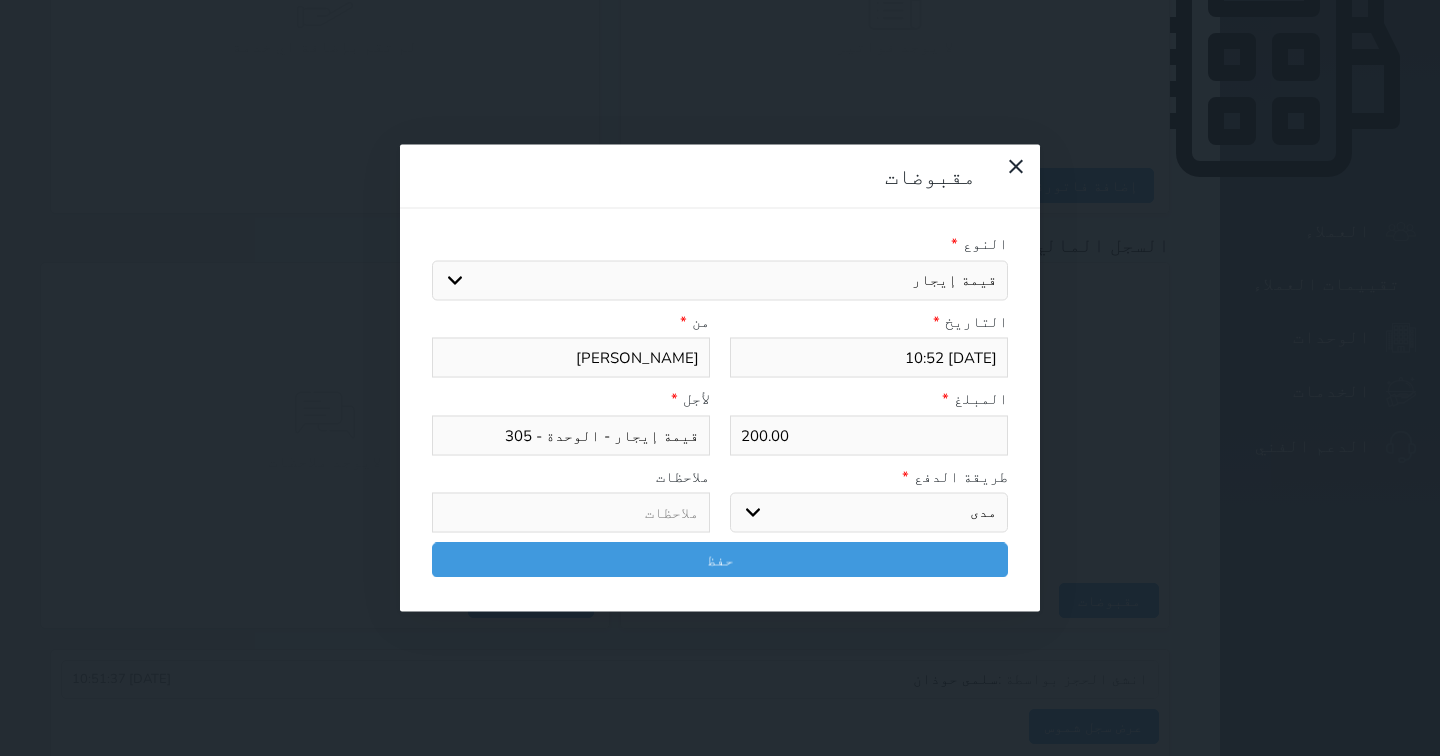 click on "اختر طريقة الدفع   دفع نقدى   تحويل بنكى   مدى   بطاقة ائتمان   آجل" at bounding box center [869, 513] 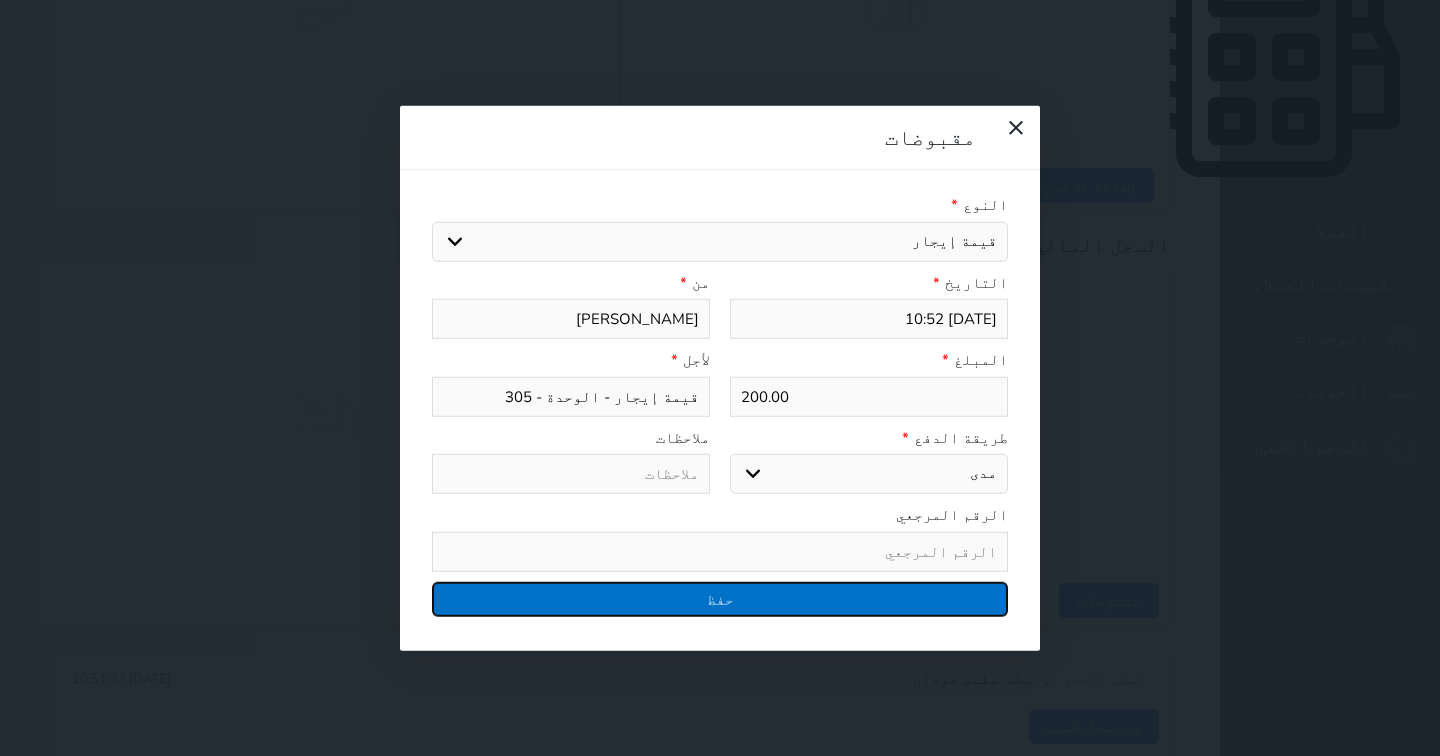 click on "حفظ" at bounding box center (720, 598) 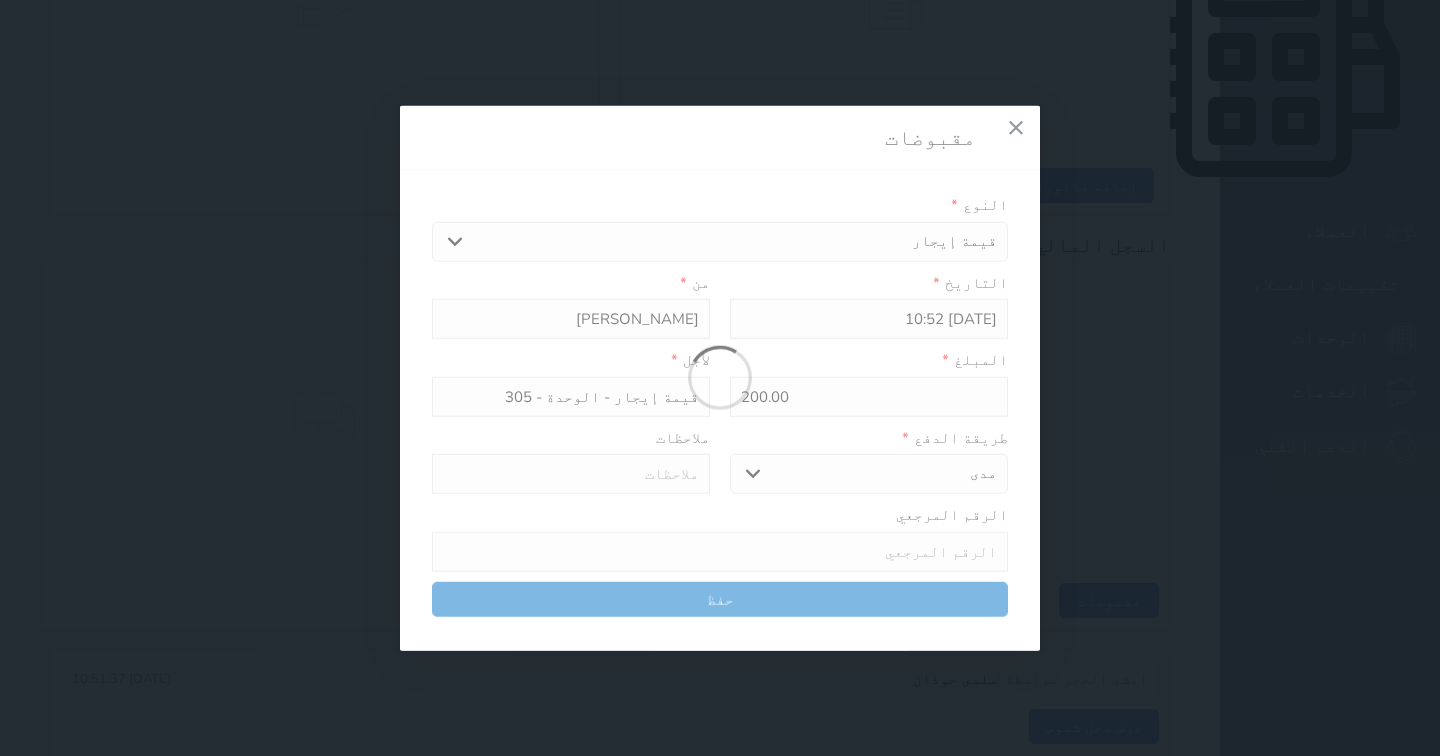 select 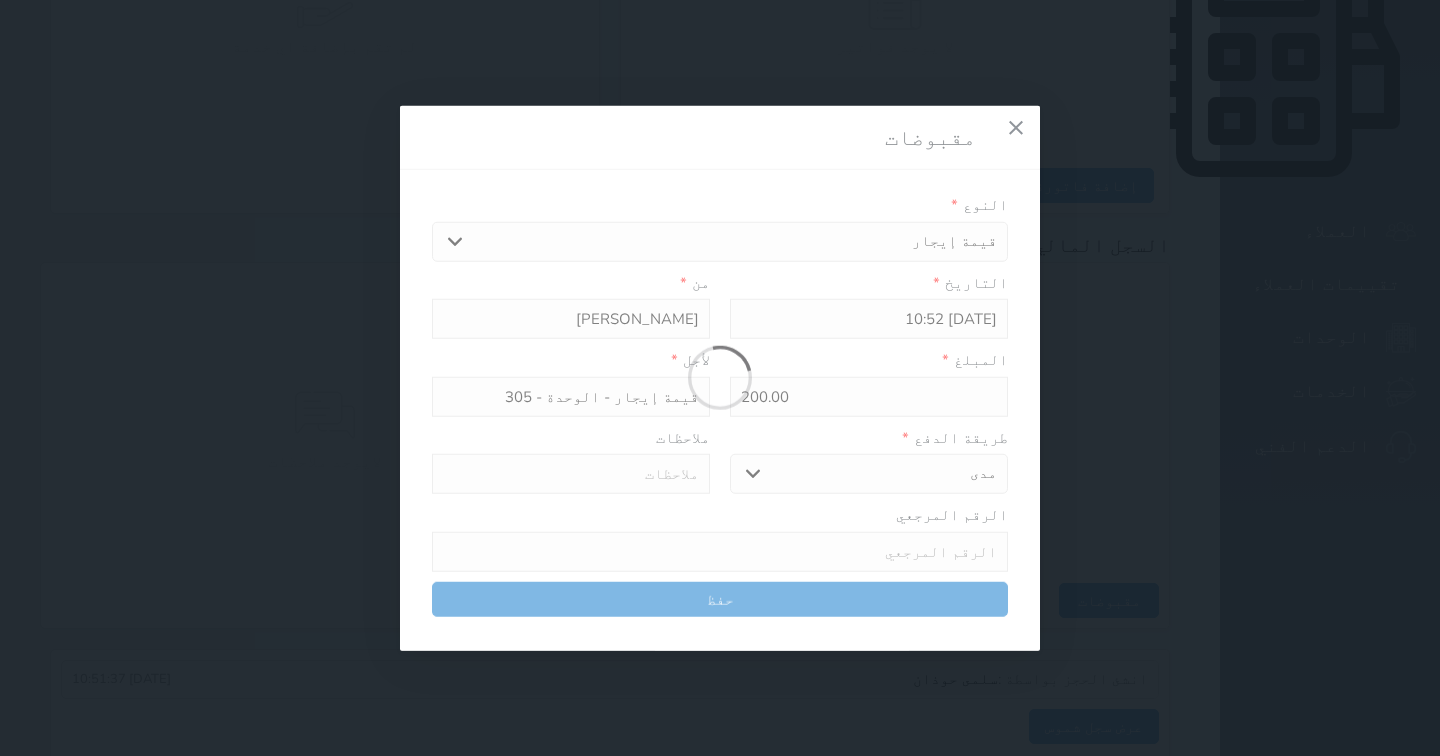 type 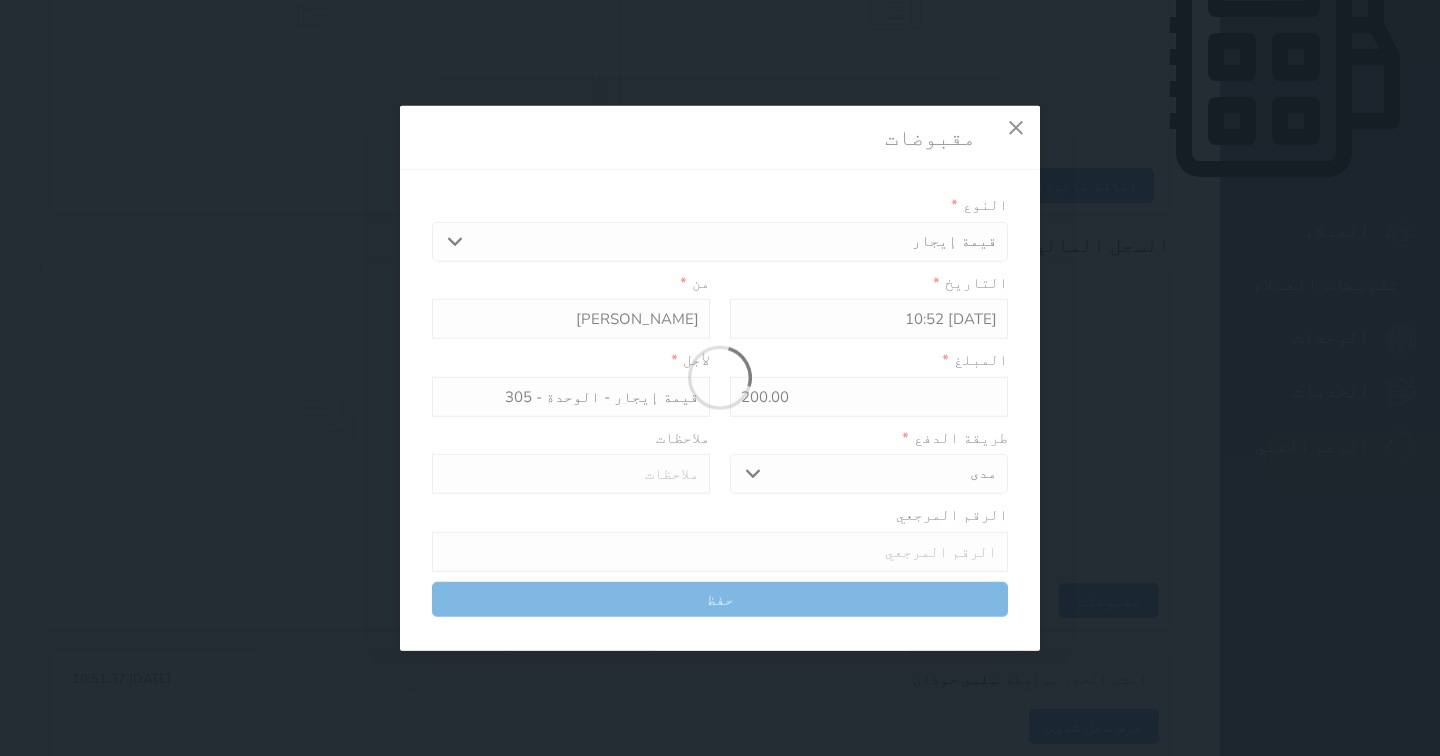 type on "0" 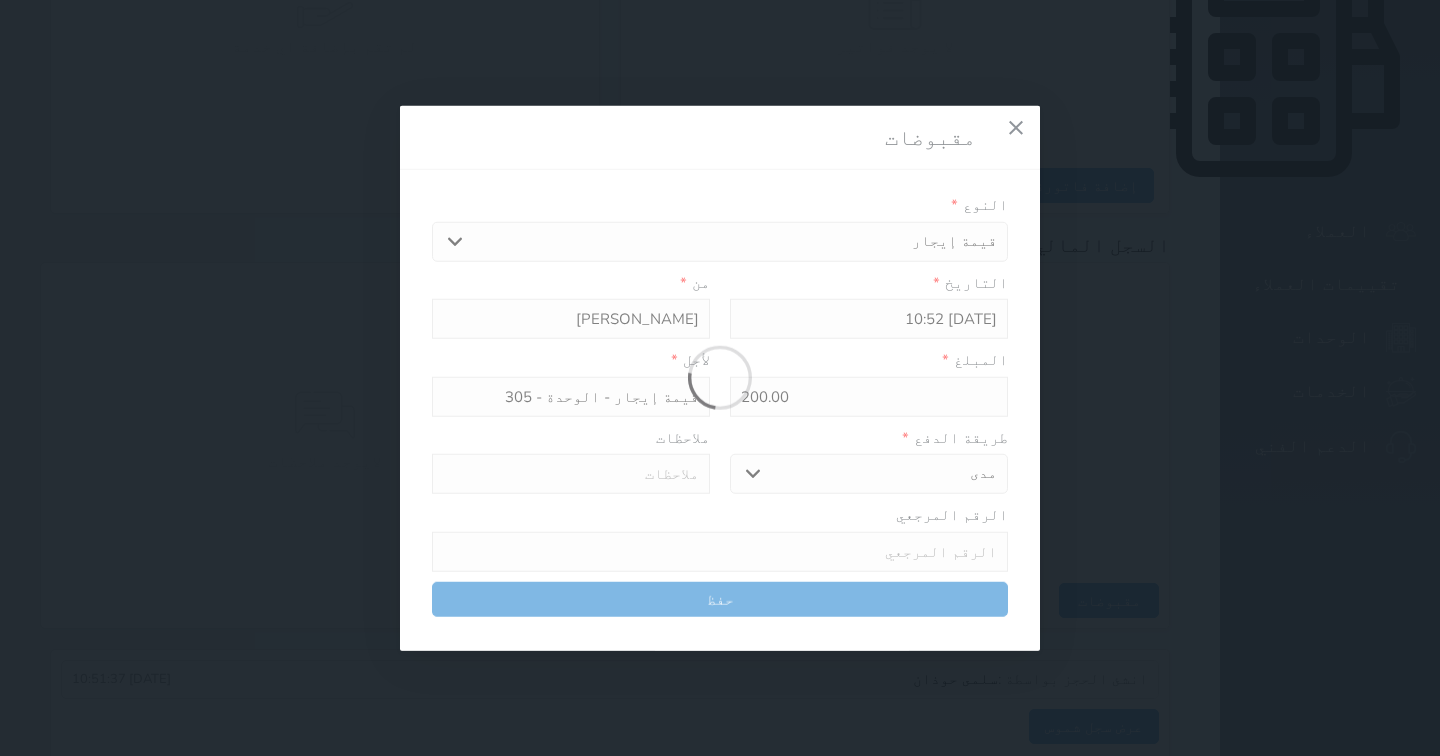 select 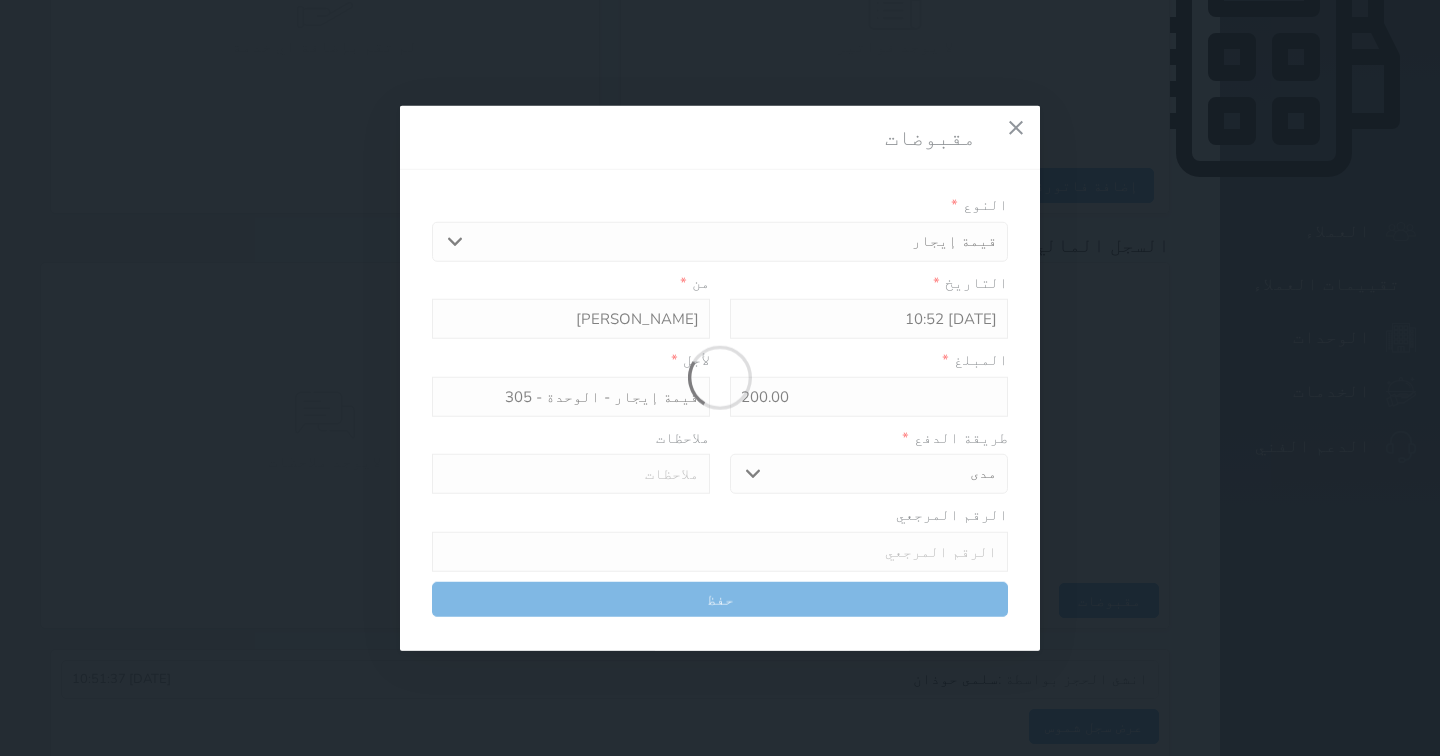 type on "0" 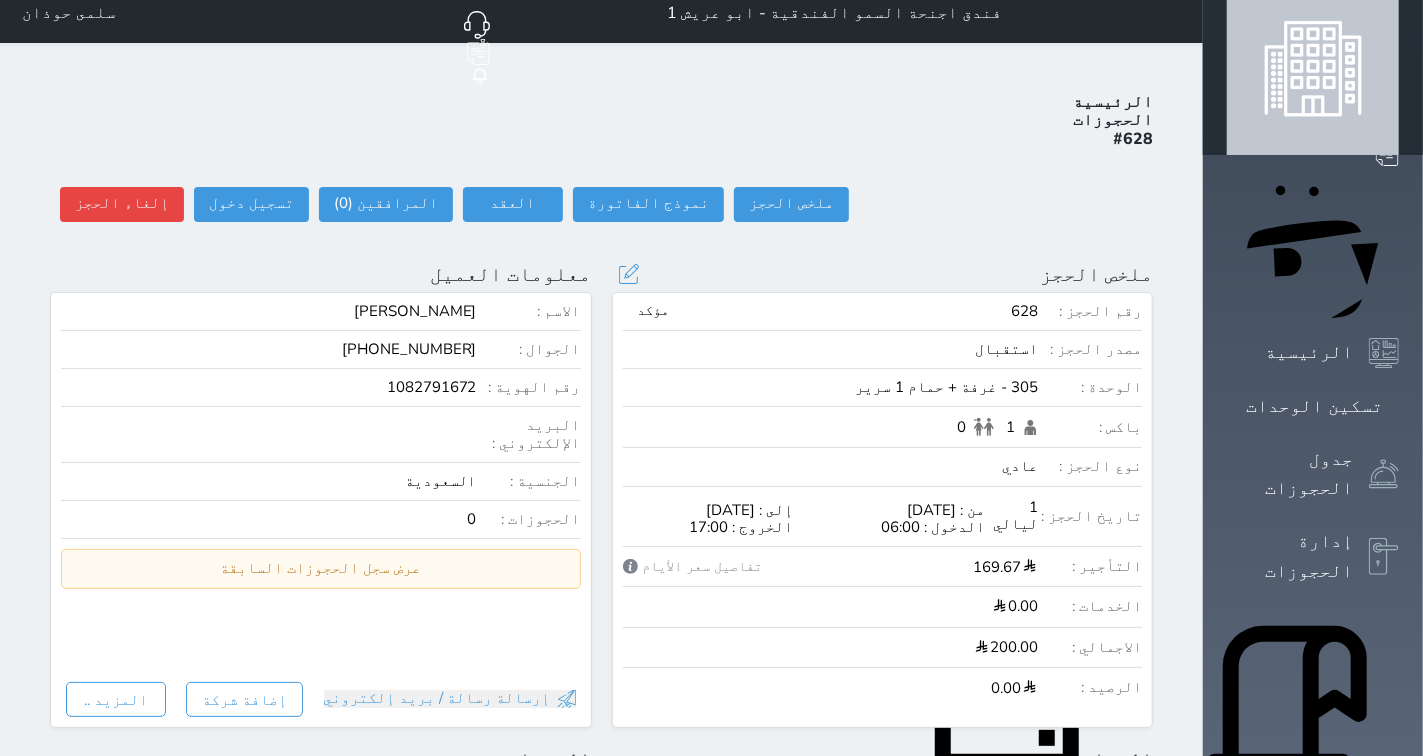 scroll, scrollTop: 0, scrollLeft: 0, axis: both 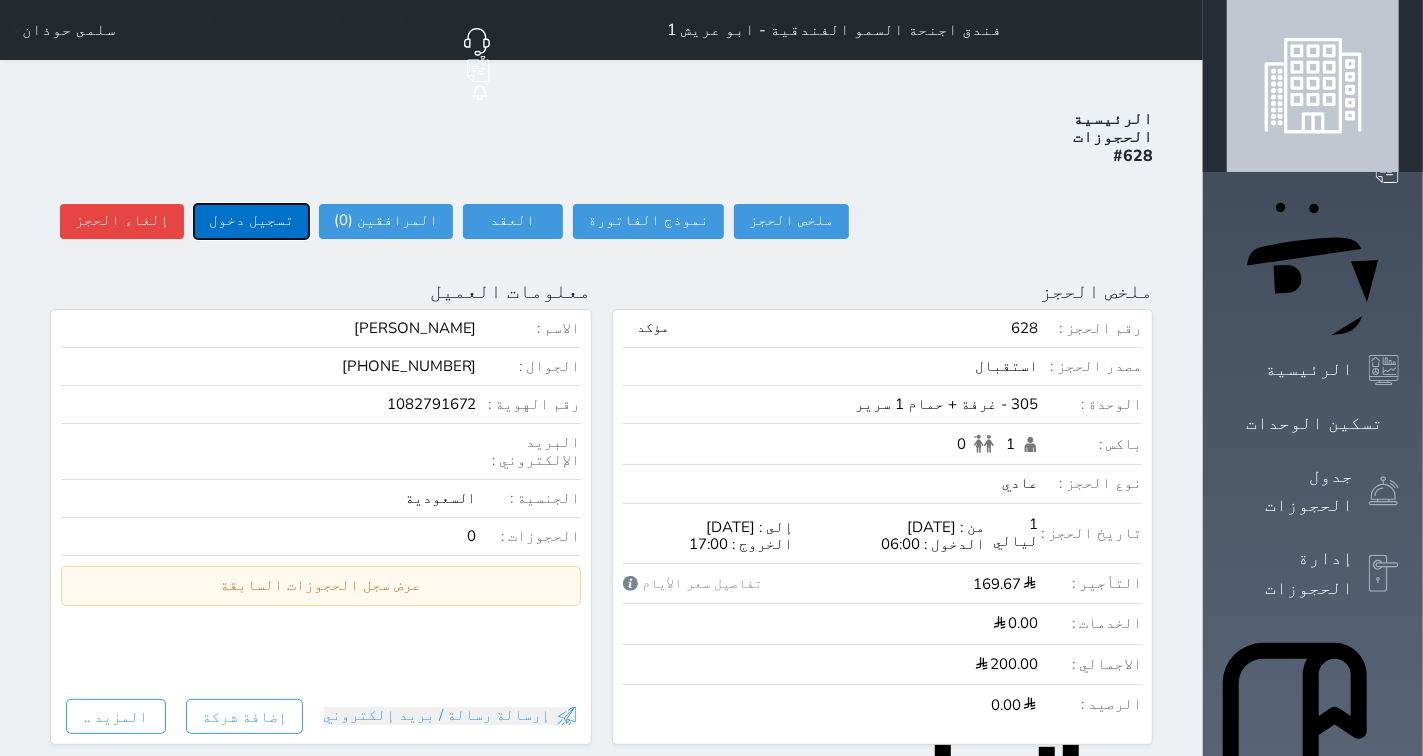 click on "تسجيل دخول" at bounding box center [251, 221] 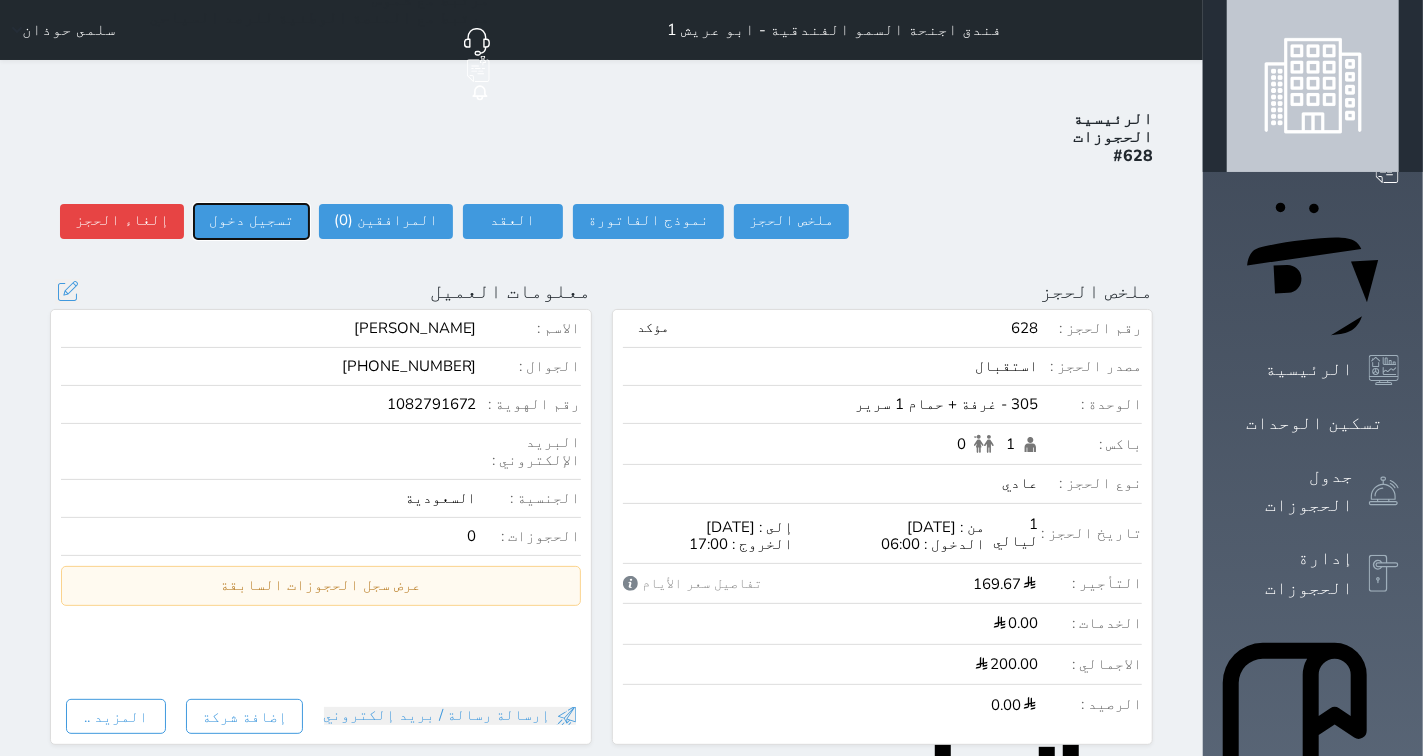 type on "10:52" 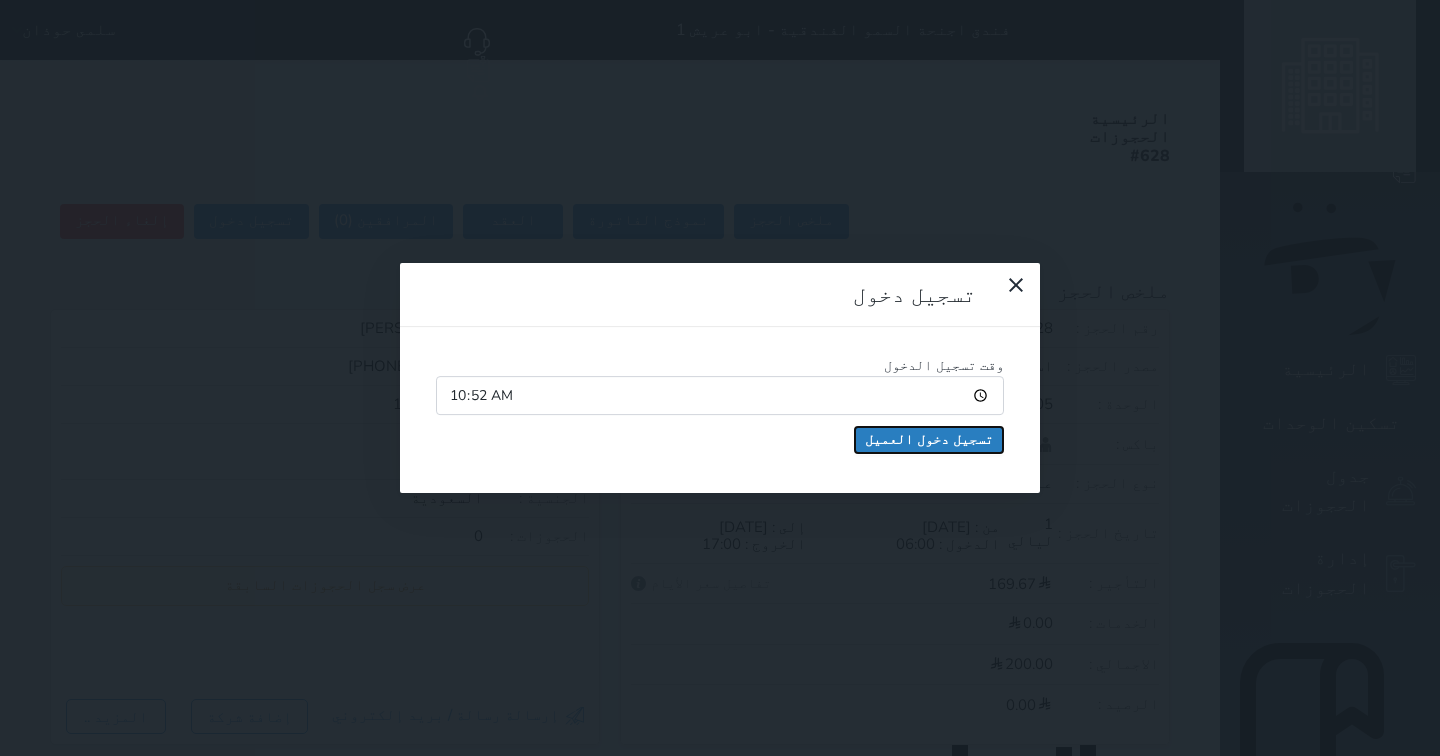 click on "تسجيل دخول العميل" at bounding box center [929, 440] 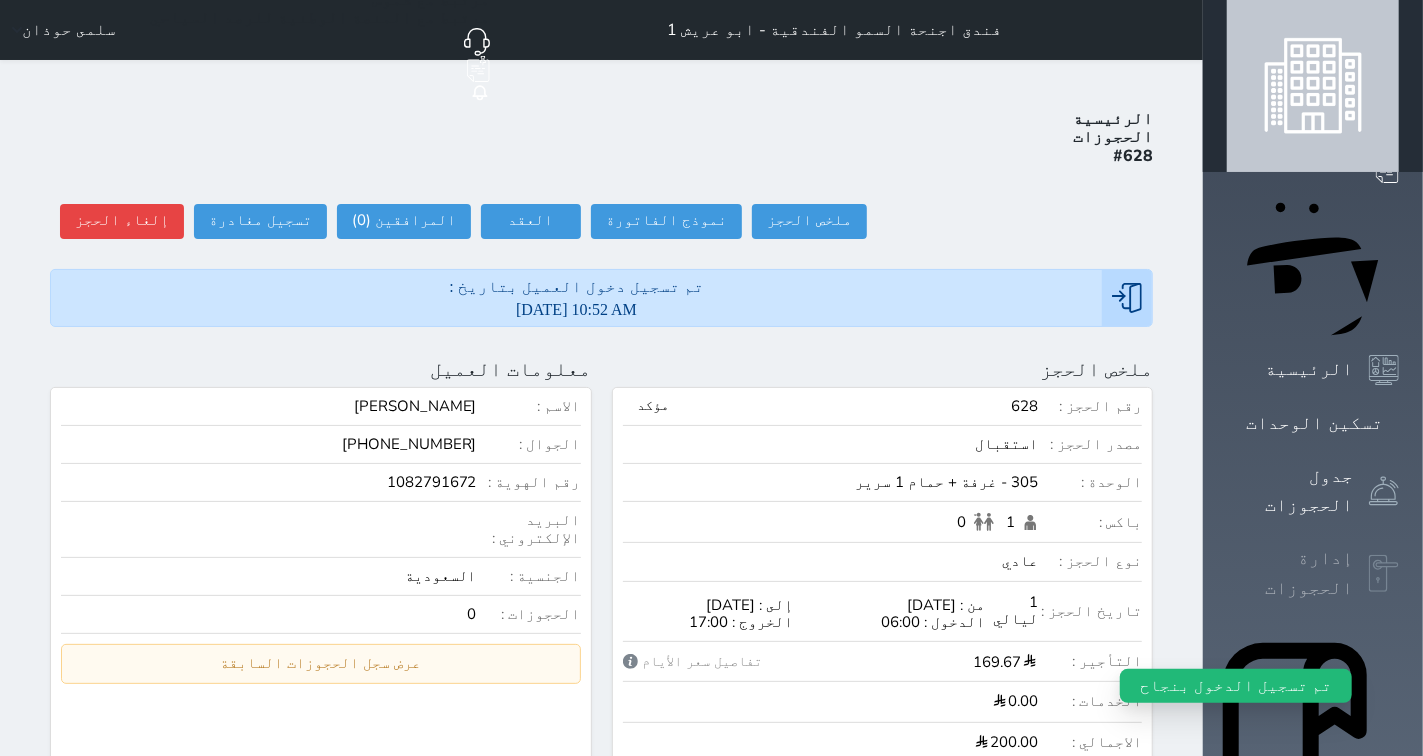 click at bounding box center (1384, 574) 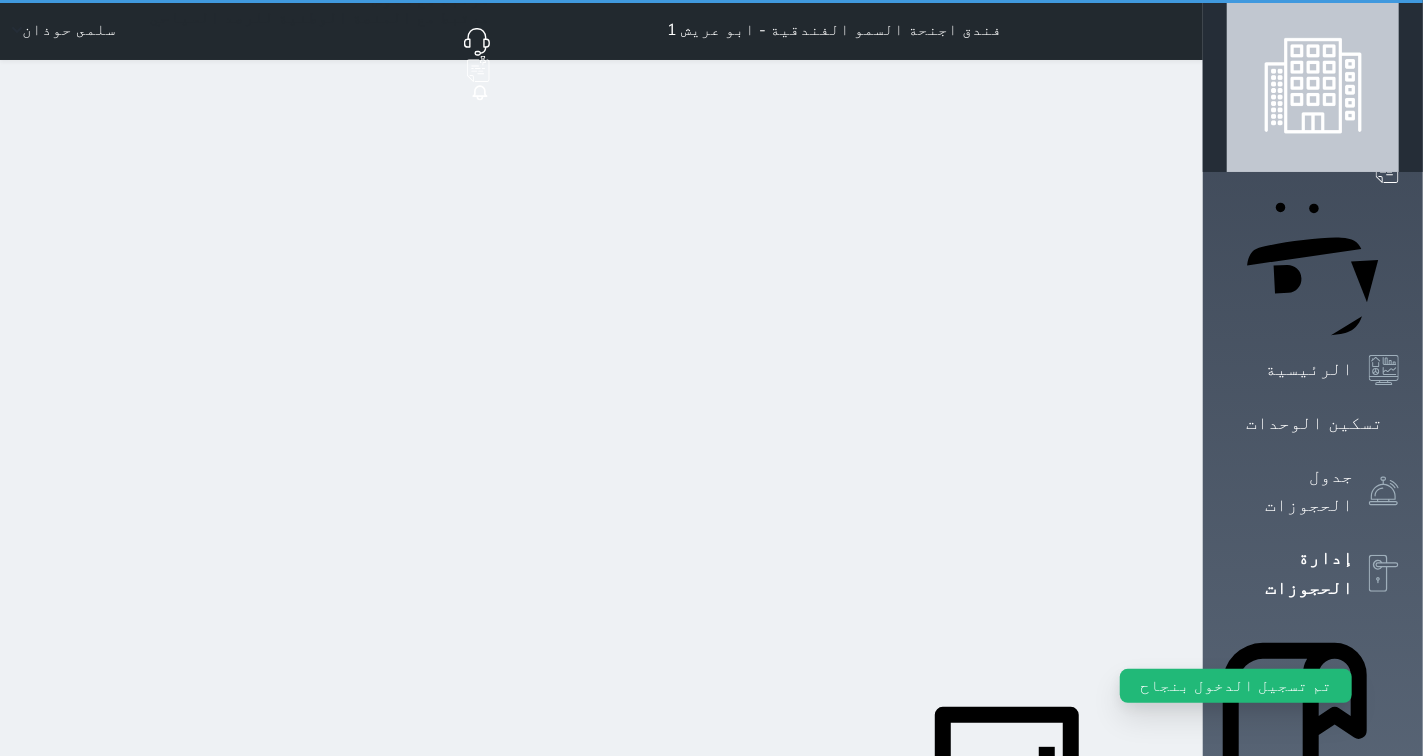 select on "open_all" 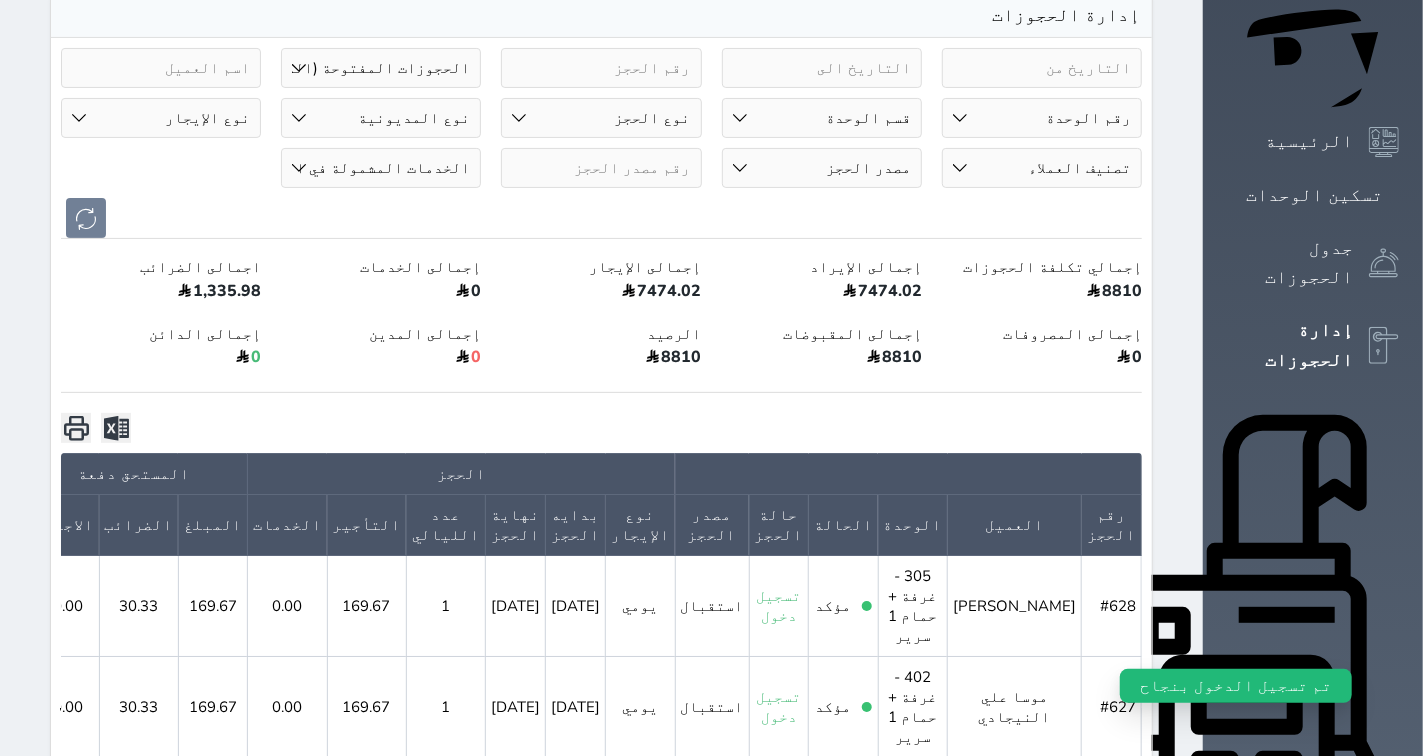 scroll, scrollTop: 0, scrollLeft: 0, axis: both 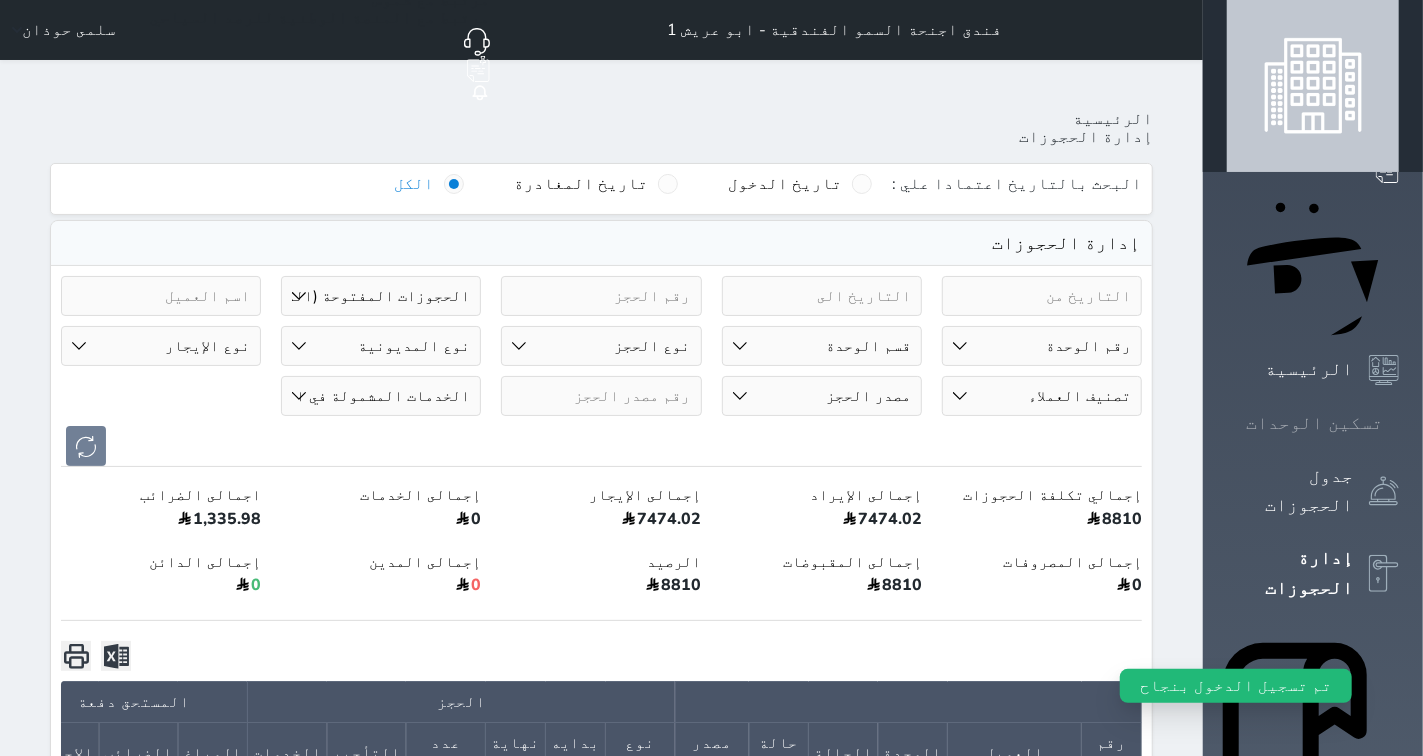 click on "تسكين الوحدات" at bounding box center (1314, 423) 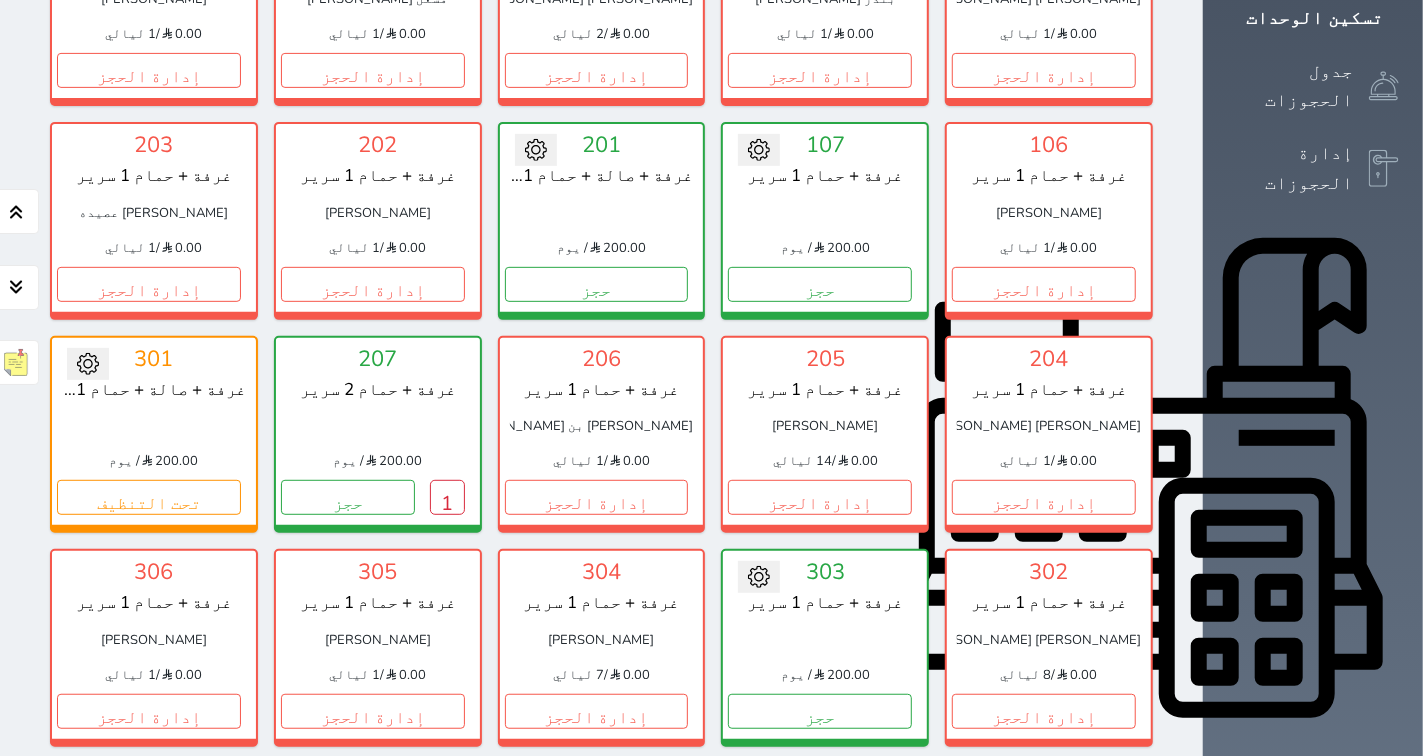 scroll, scrollTop: 411, scrollLeft: 0, axis: vertical 